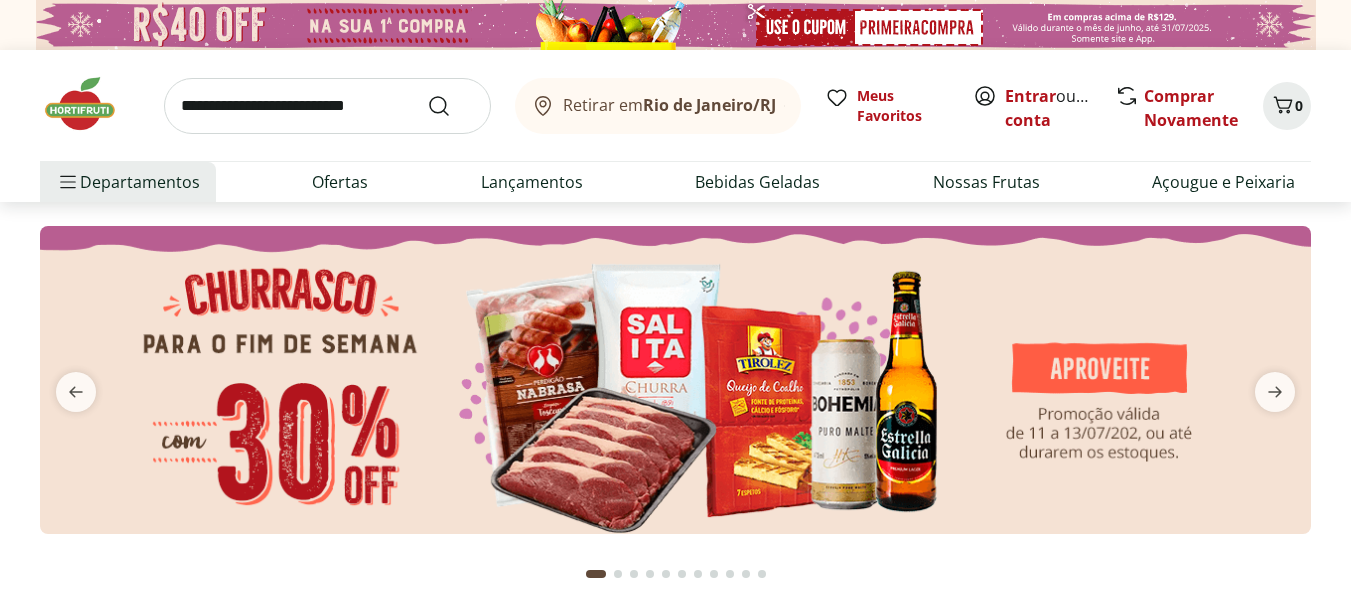 scroll, scrollTop: 0, scrollLeft: 0, axis: both 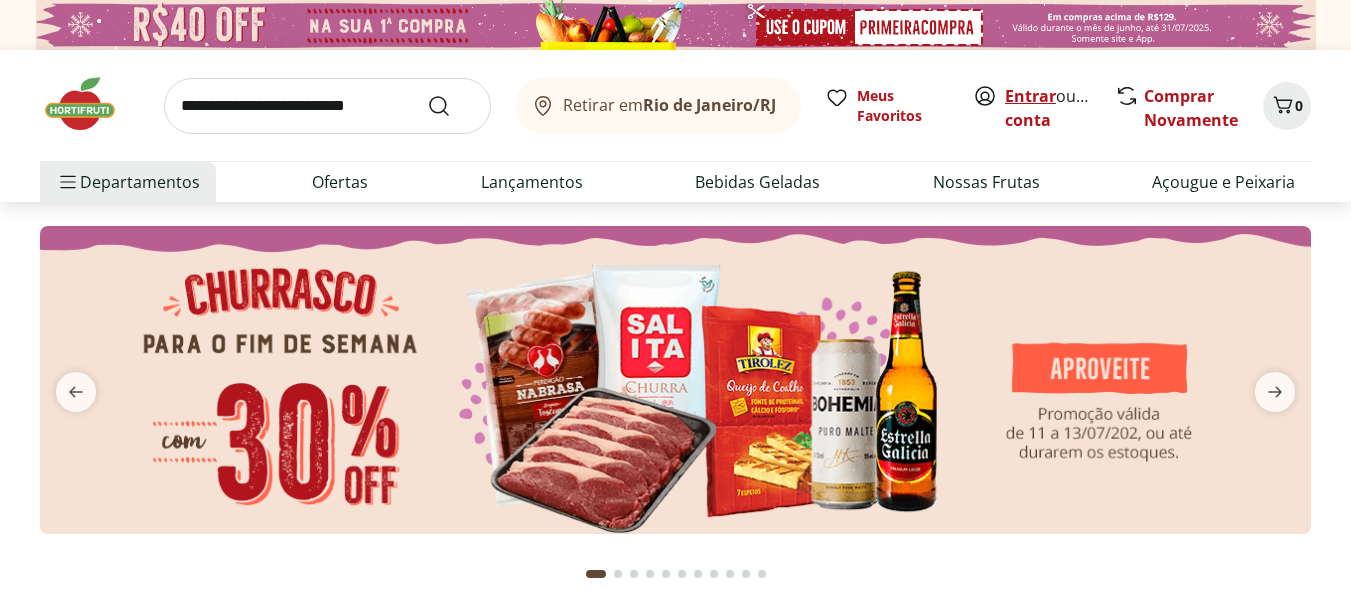 click on "Entrar" at bounding box center (1030, 96) 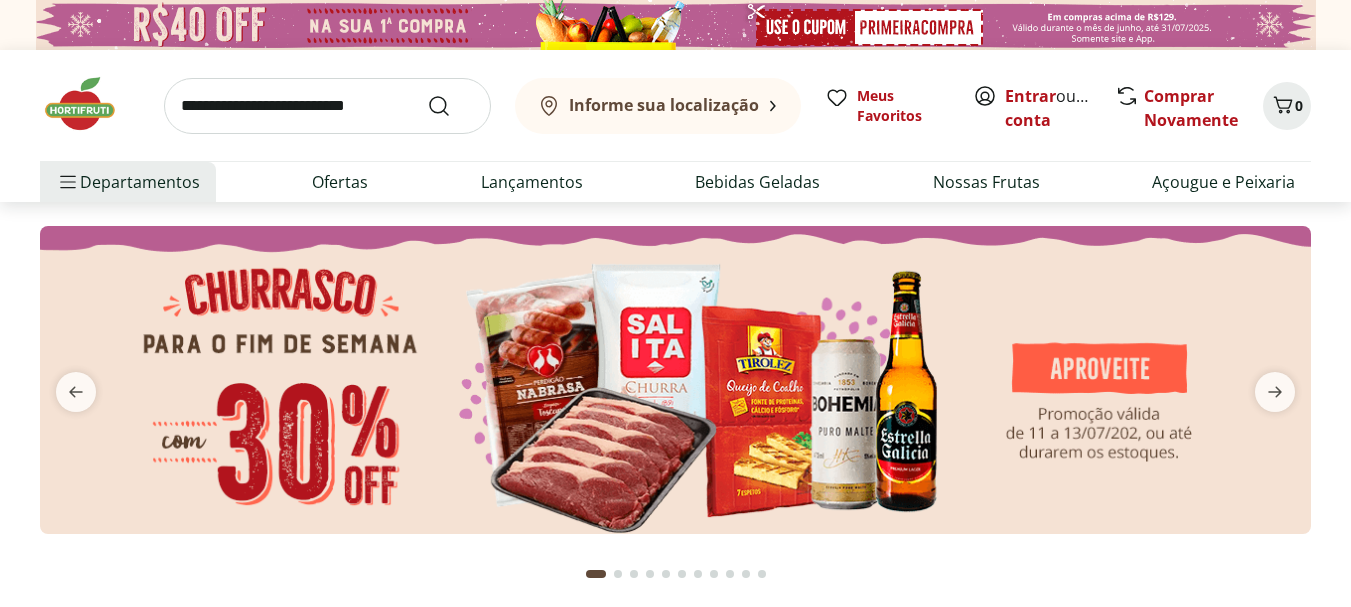 scroll, scrollTop: 0, scrollLeft: 0, axis: both 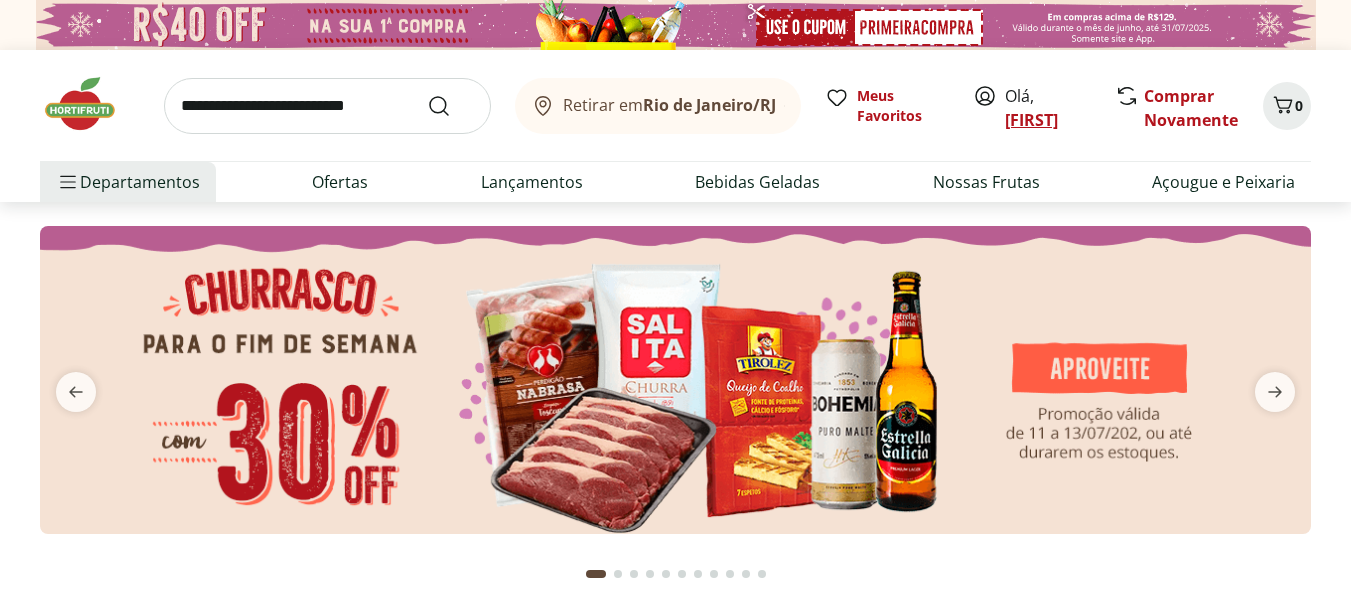 click on "Danuza" at bounding box center [1031, 120] 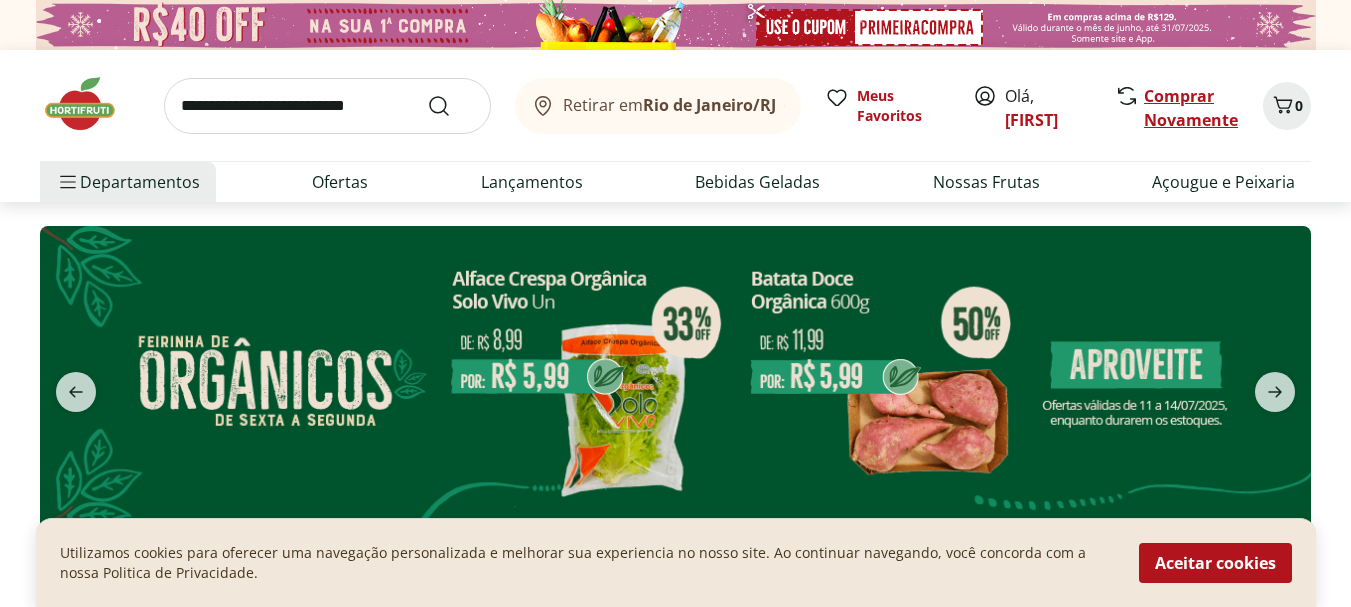 click on "Comprar Novamente" at bounding box center [1191, 108] 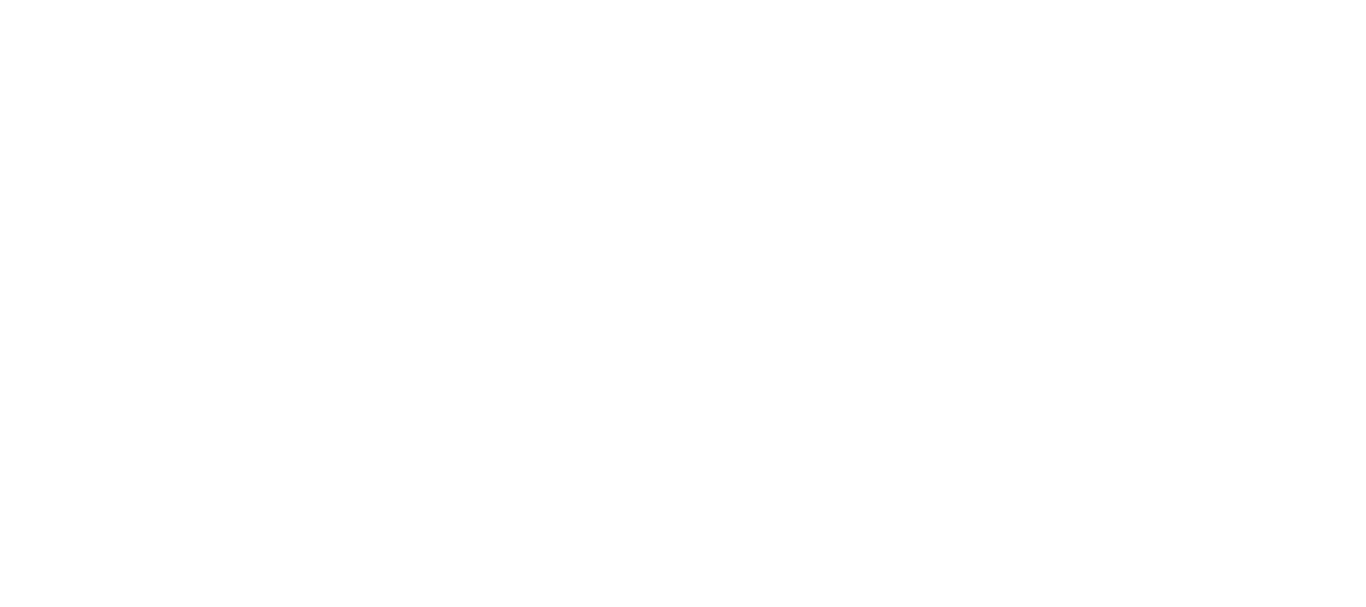 scroll, scrollTop: 0, scrollLeft: 0, axis: both 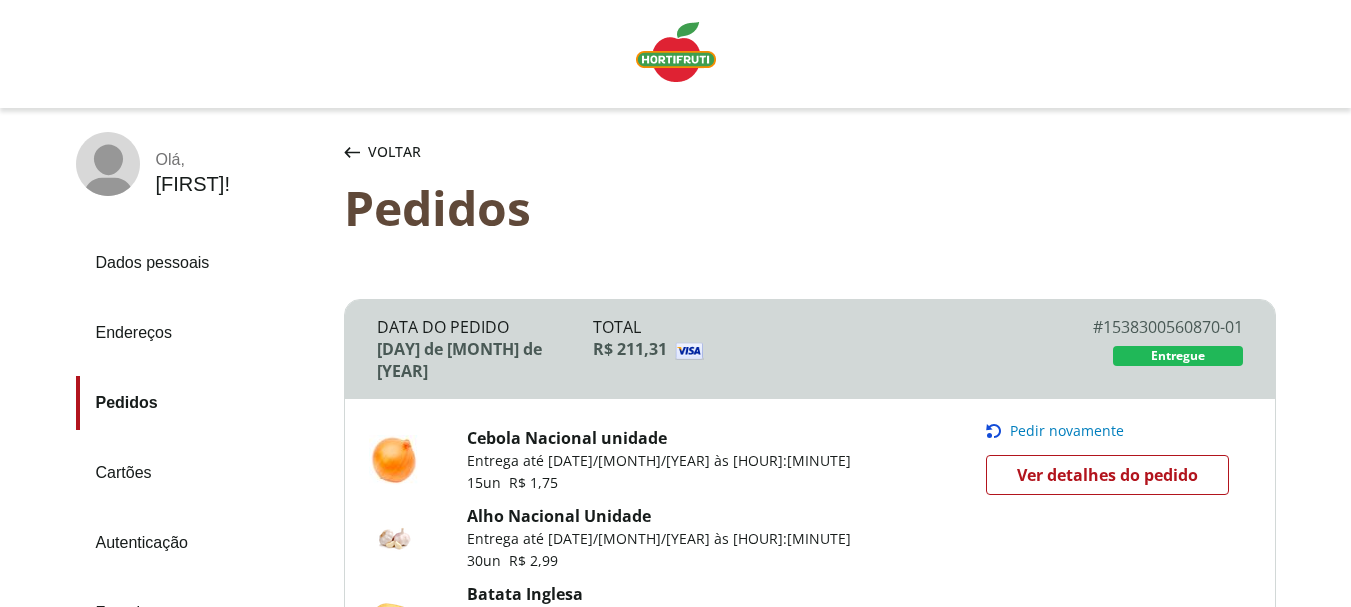 click on "Pedir novamente" at bounding box center (1067, 431) 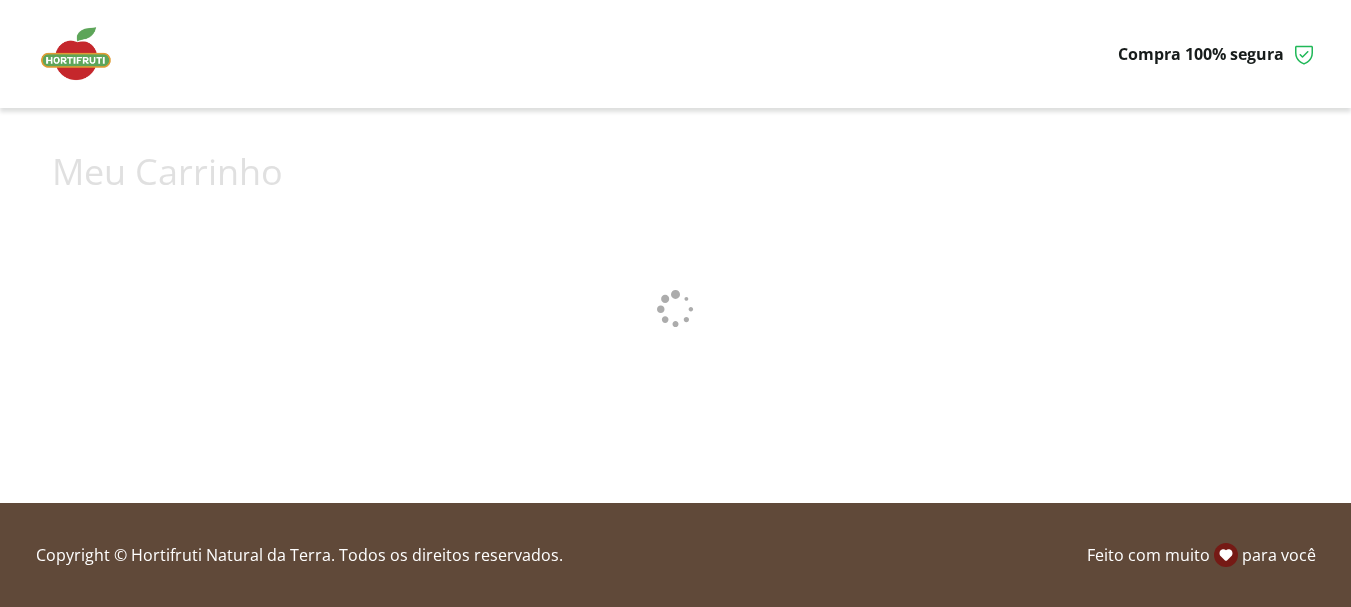 scroll, scrollTop: 0, scrollLeft: 0, axis: both 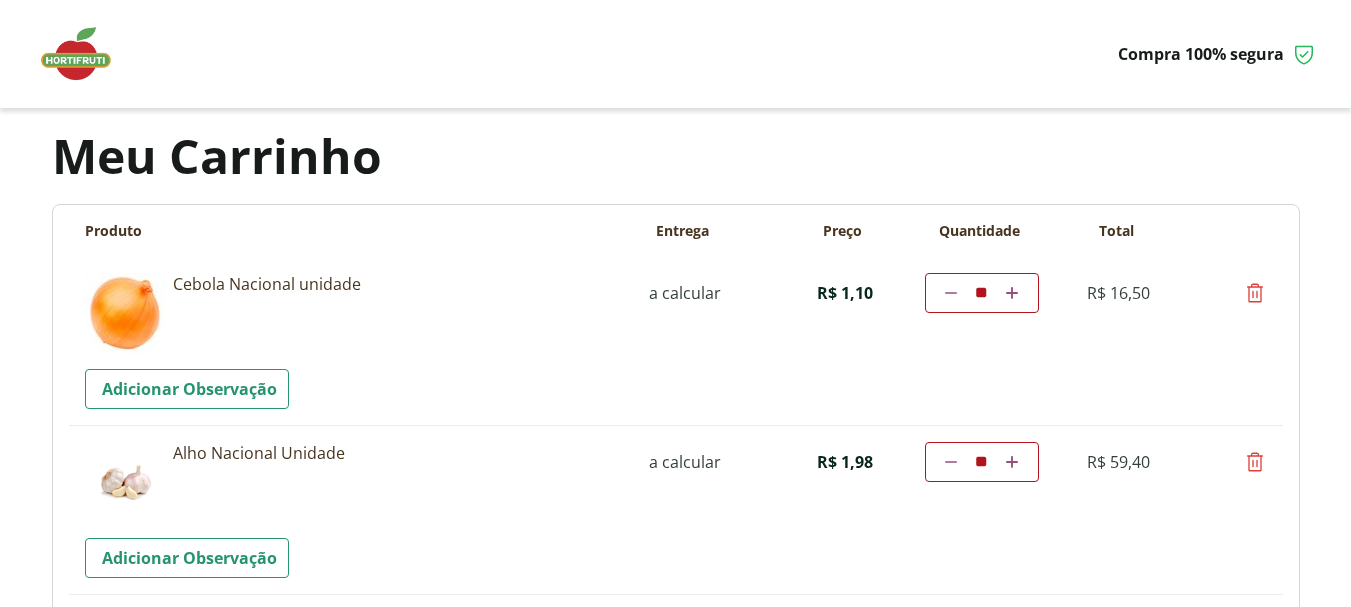 click on "**" at bounding box center (982, 293) 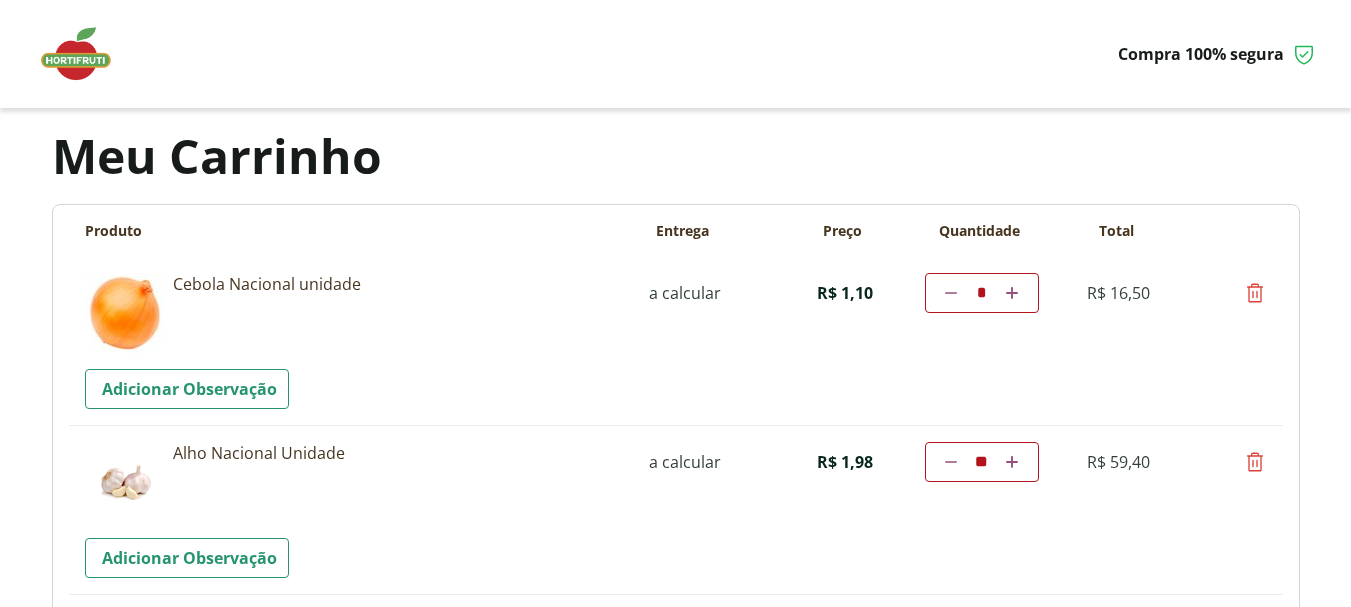 type on "*" 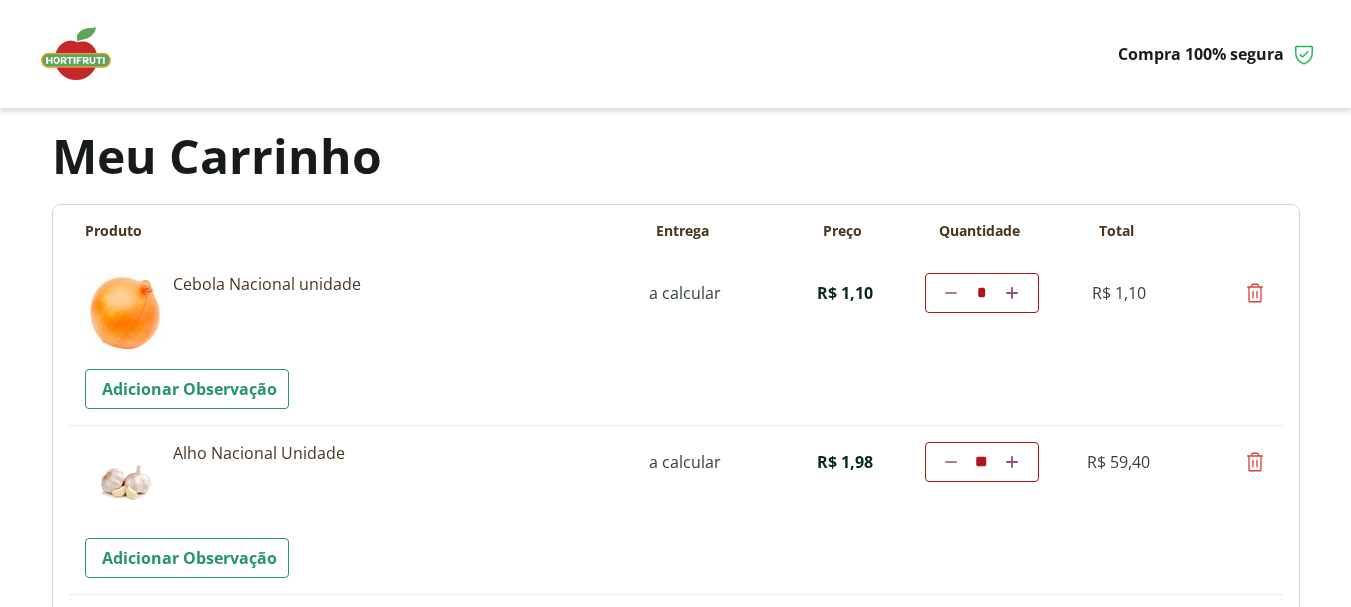 click at bounding box center [1012, 293] 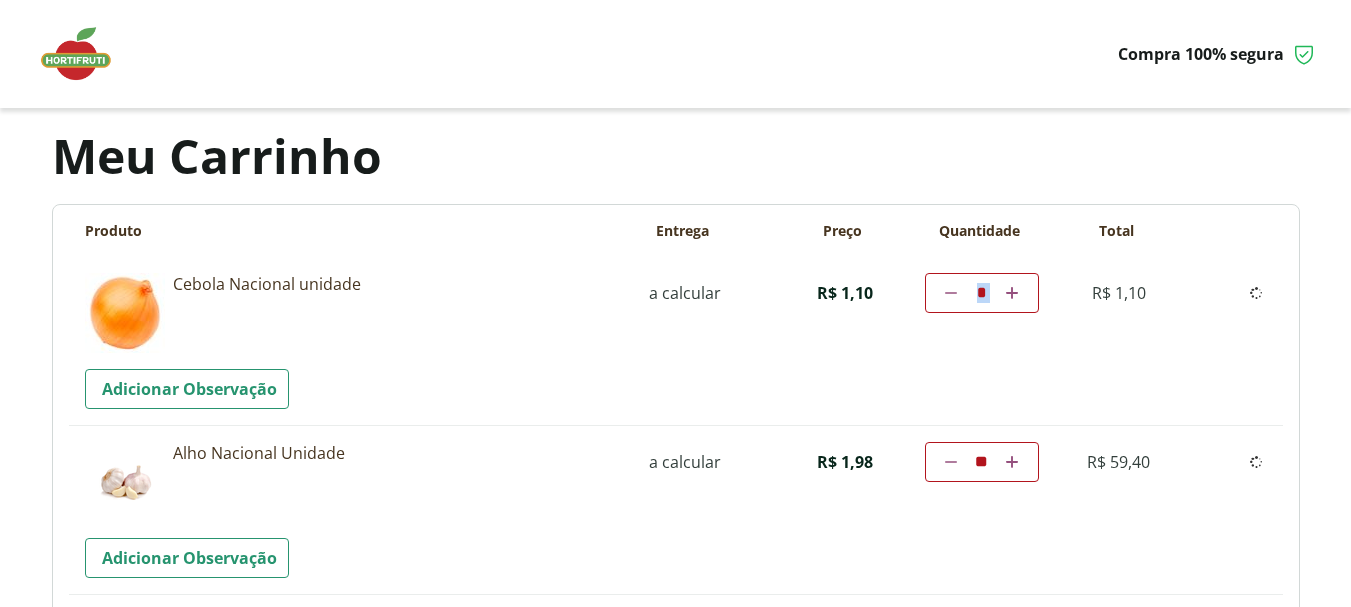 click on "Diminuir a quantidade                                 *                                          Aumentar a quantidade" at bounding box center (982, 293) 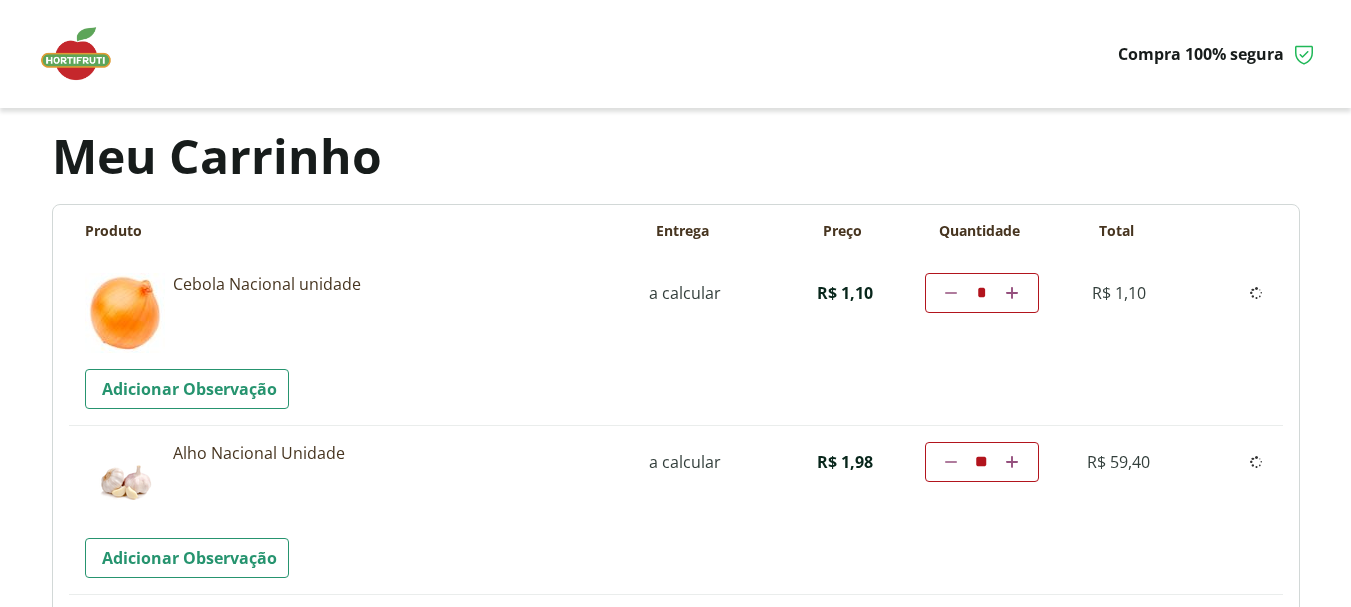 click on "Diminuir a quantidade                                 *                                          Aumentar a quantidade" at bounding box center [982, 293] 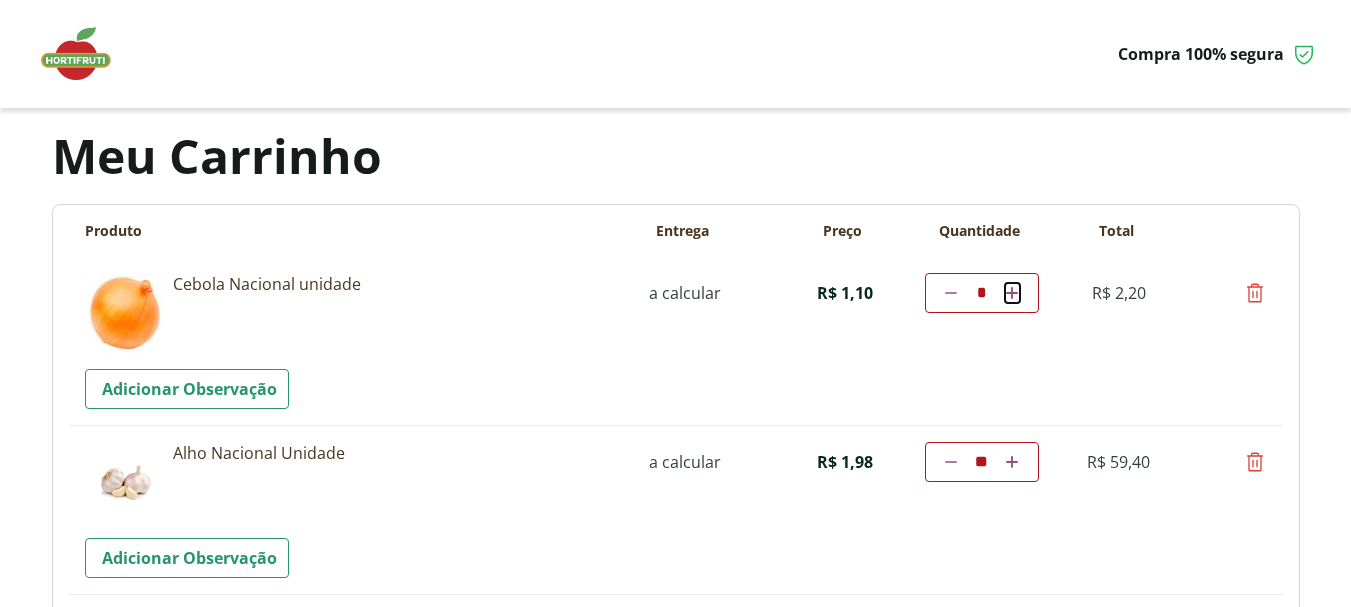 click at bounding box center (1012, 293) 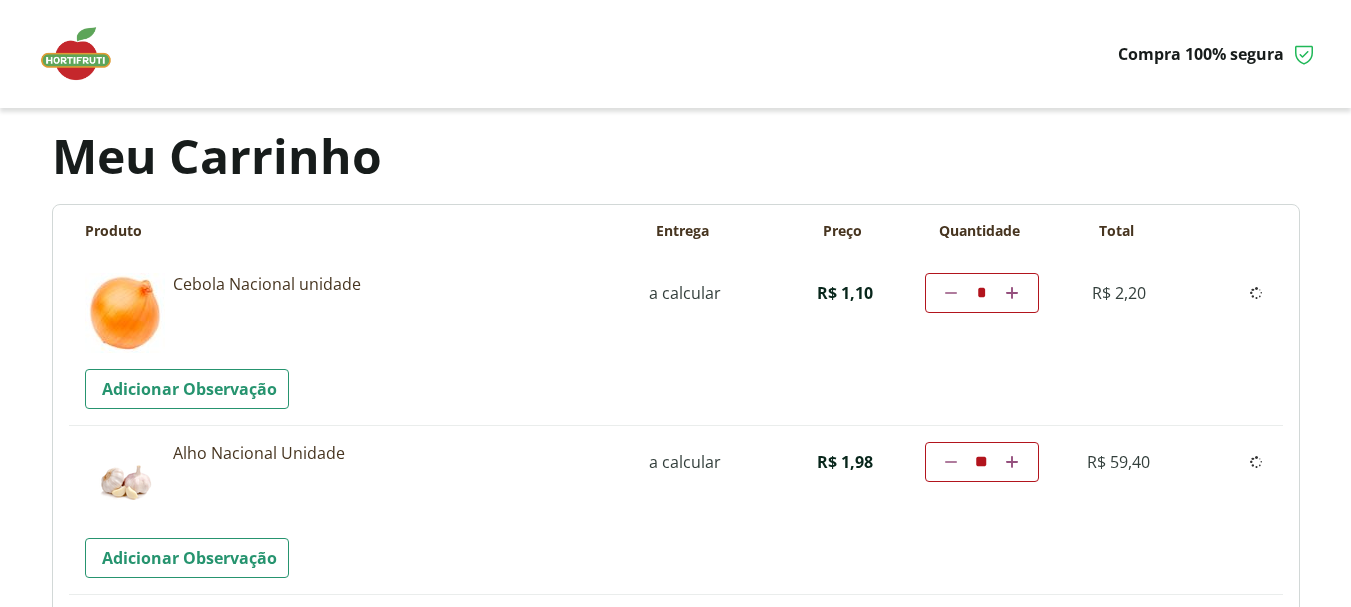 click on "Diminuir a quantidade                                 *                                          Aumentar a quantidade" at bounding box center (982, 293) 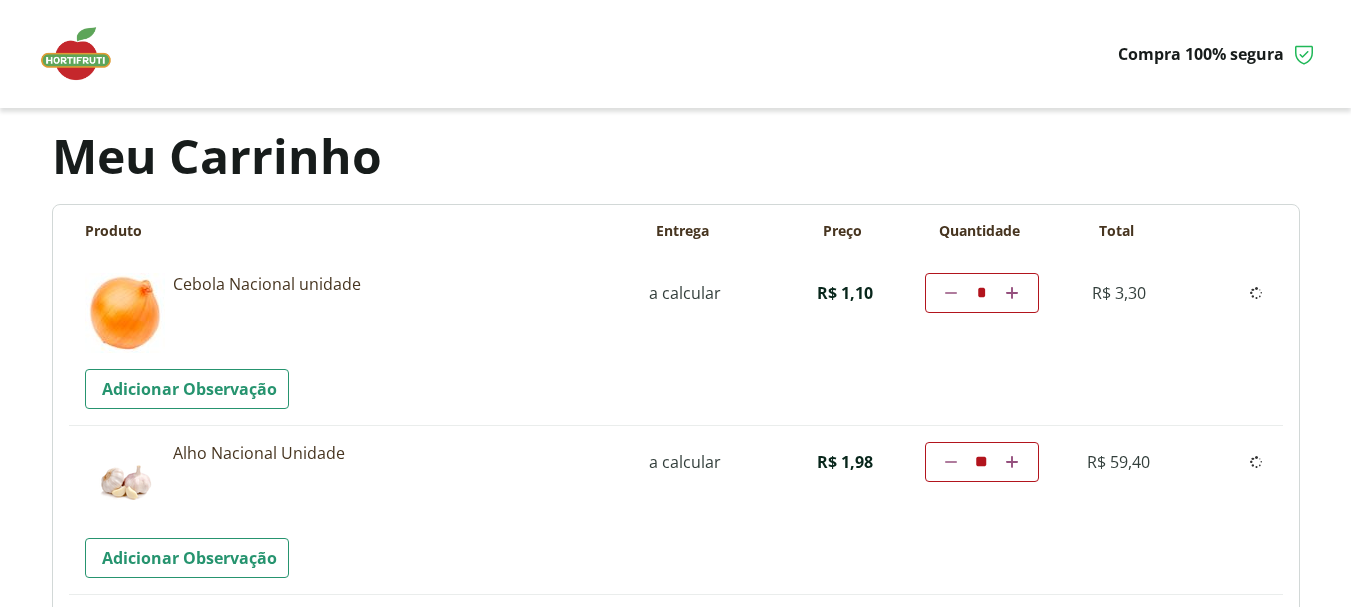 click on "Diminuir a quantidade                                 *                                          Aumentar a quantidade" at bounding box center [982, 293] 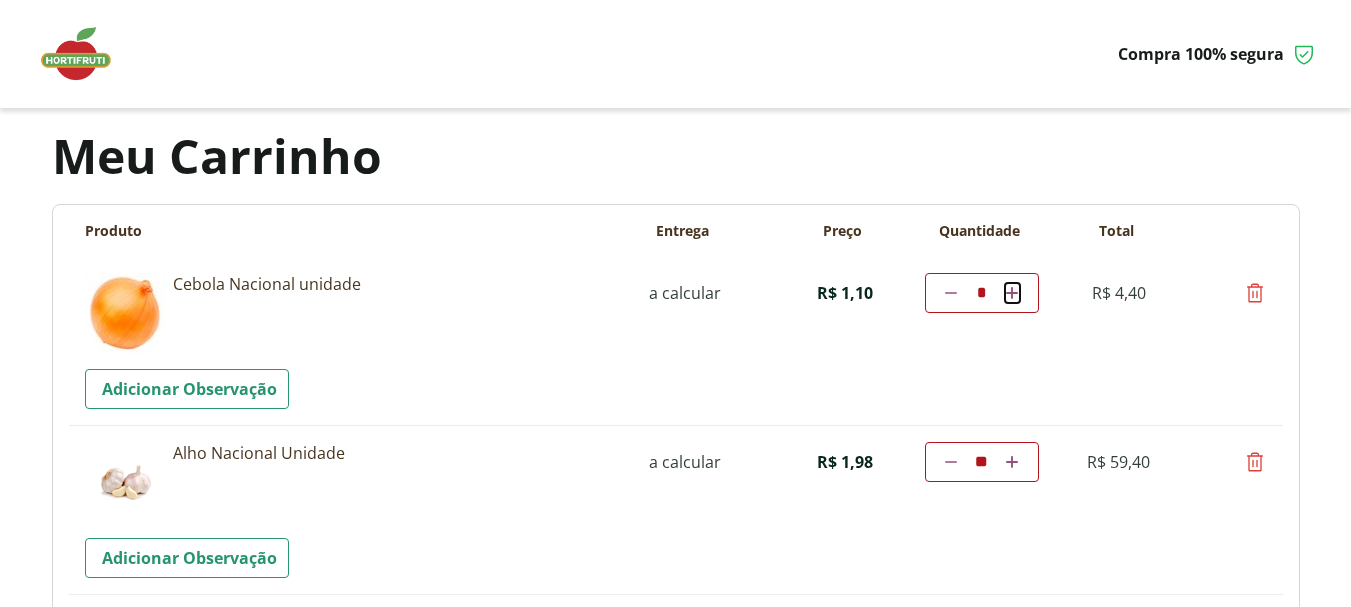 click at bounding box center [1012, 293] 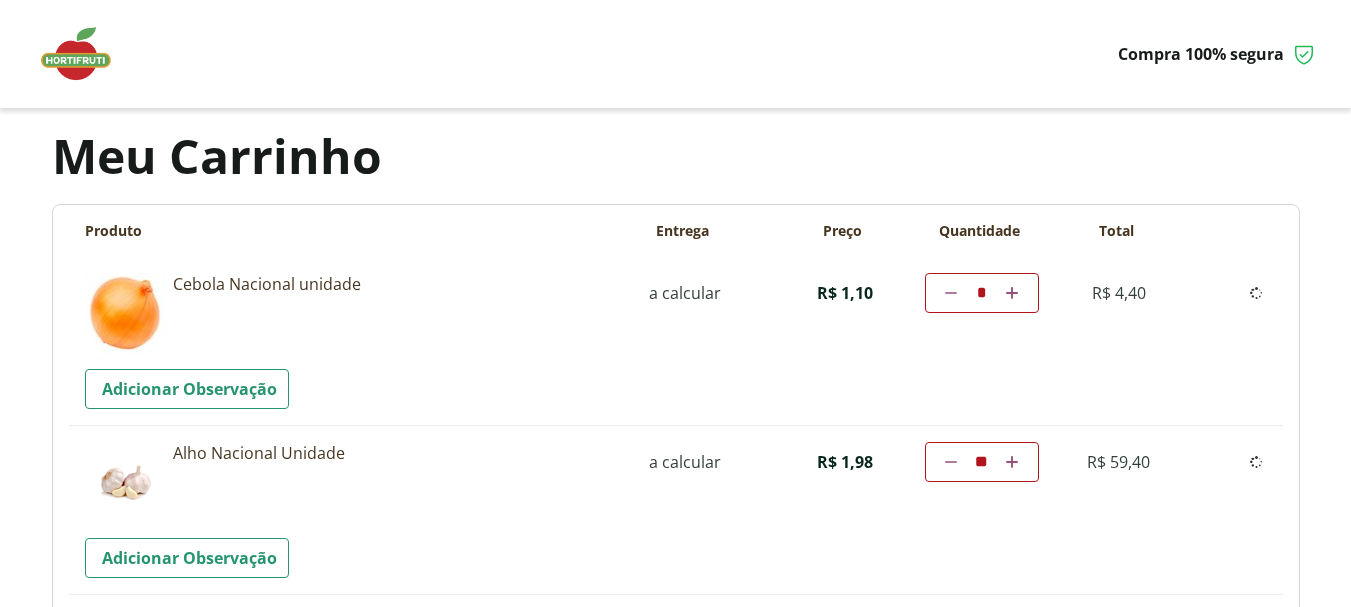 click on "Diminuir a quantidade                                 *                                          Aumentar a quantidade" at bounding box center (982, 293) 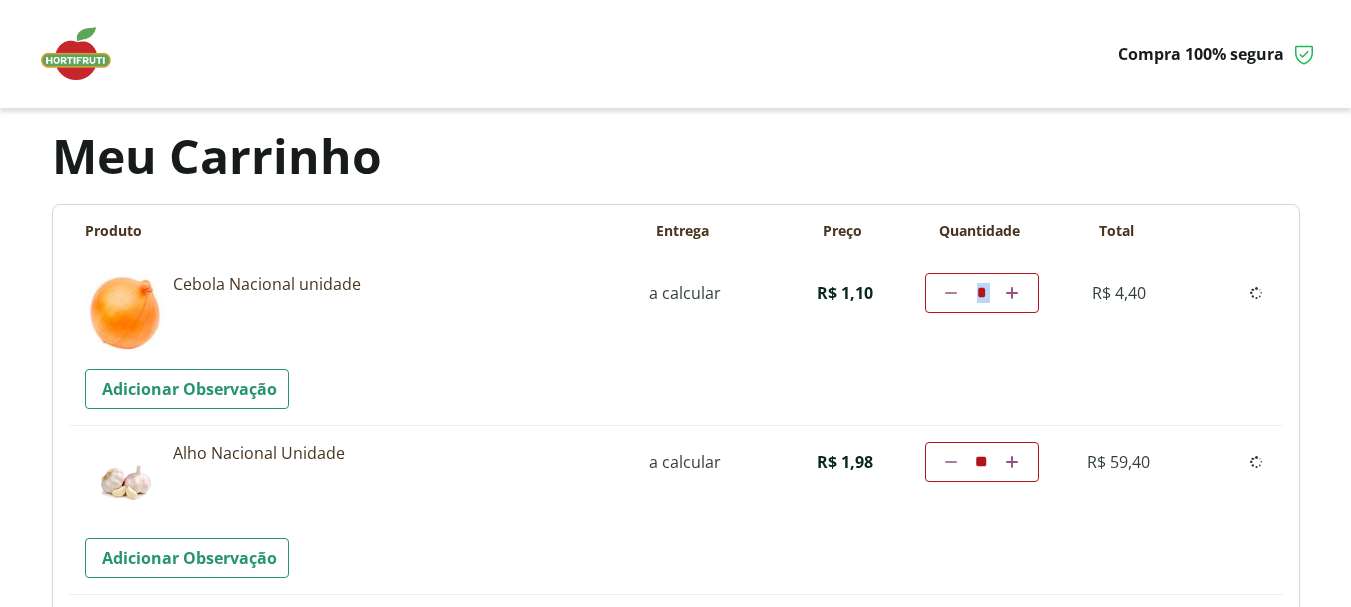click on "Diminuir a quantidade                                 *                                          Aumentar a quantidade" at bounding box center [982, 293] 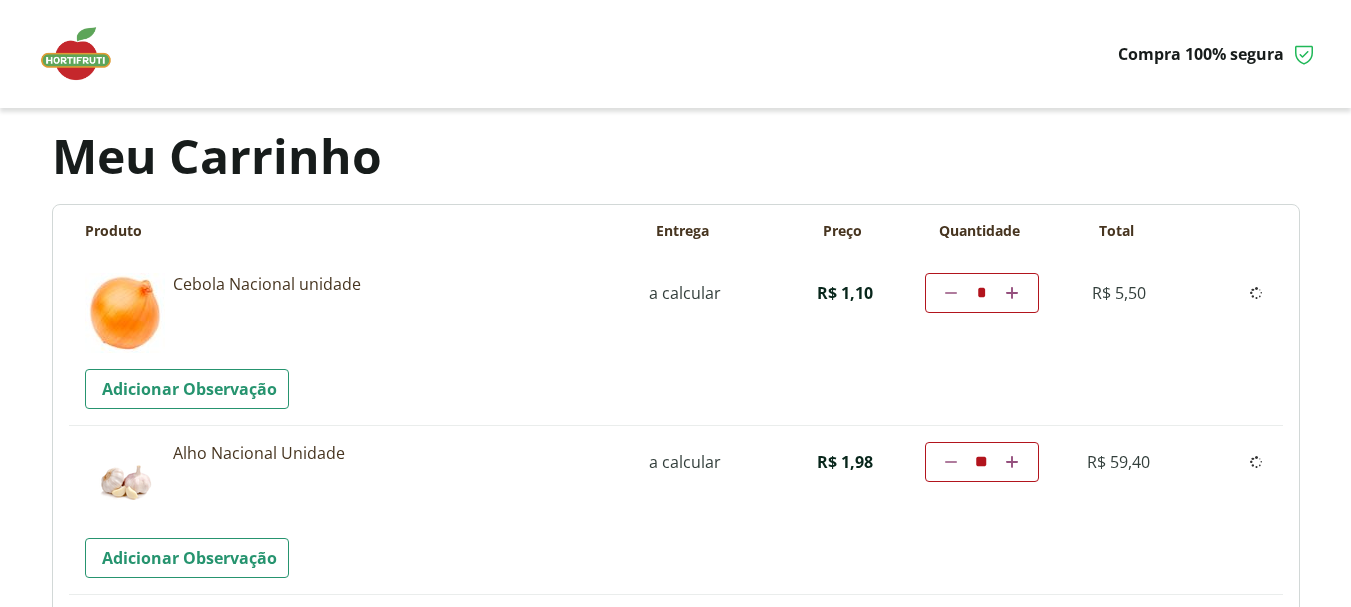 click on "Diminuir a quantidade                                 *                                          Aumentar a quantidade" at bounding box center [982, 293] 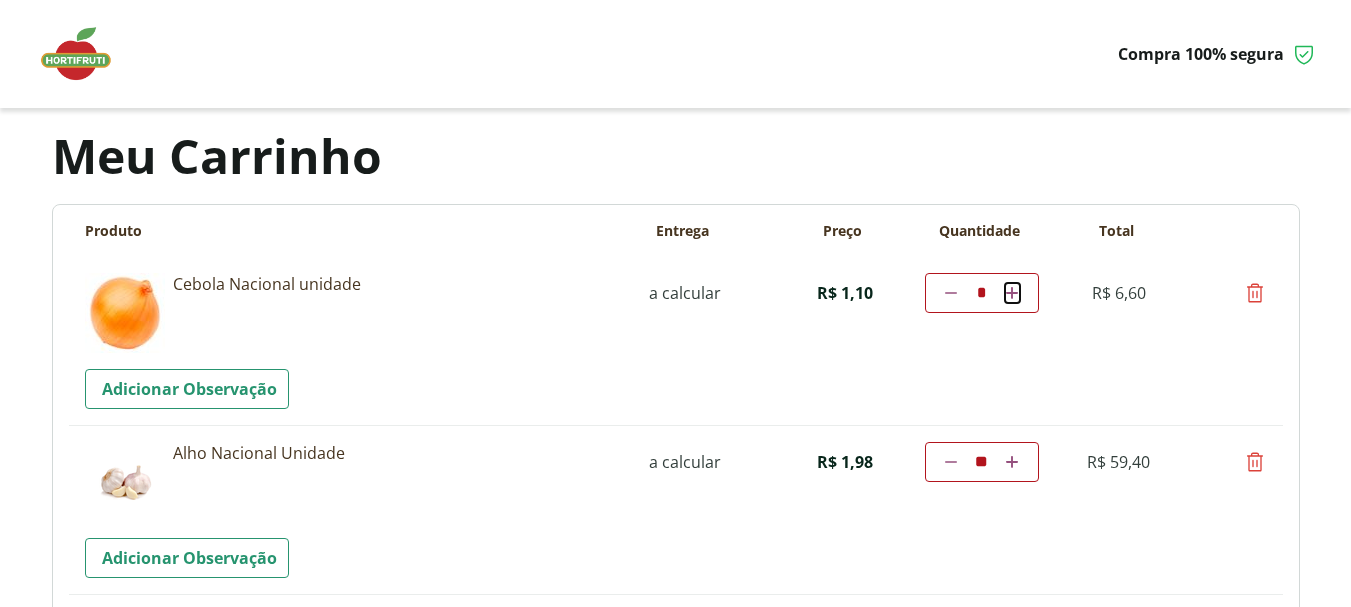 click at bounding box center [1012, 293] 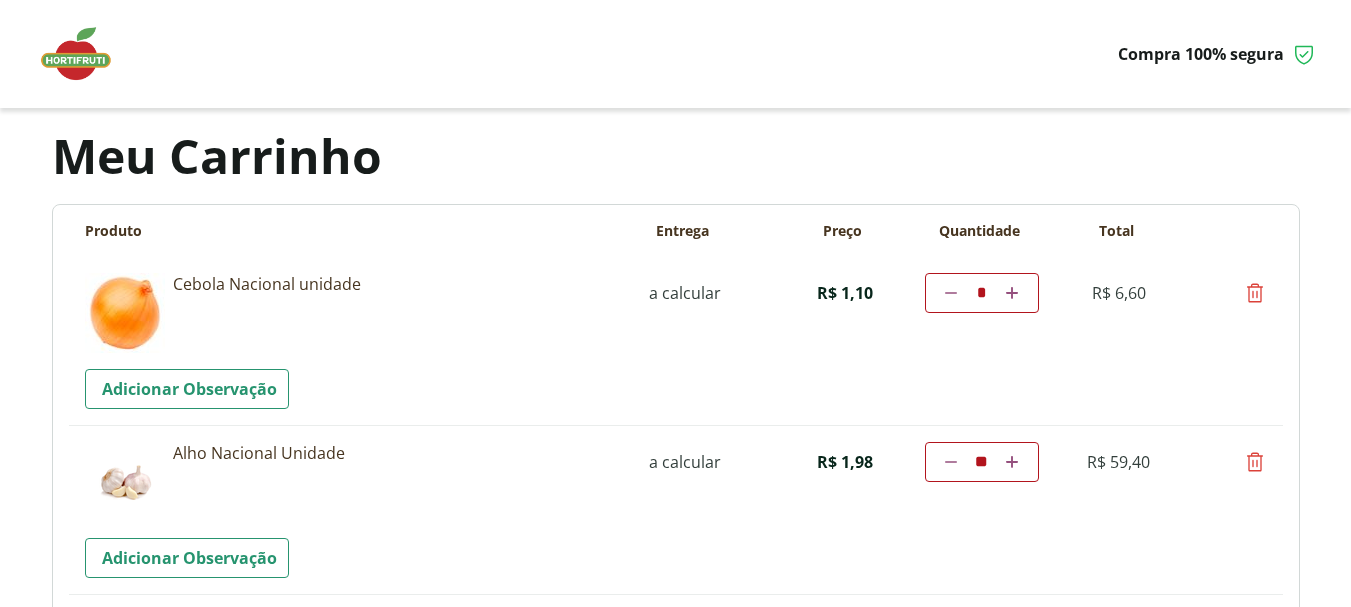 click at bounding box center (1012, 293) 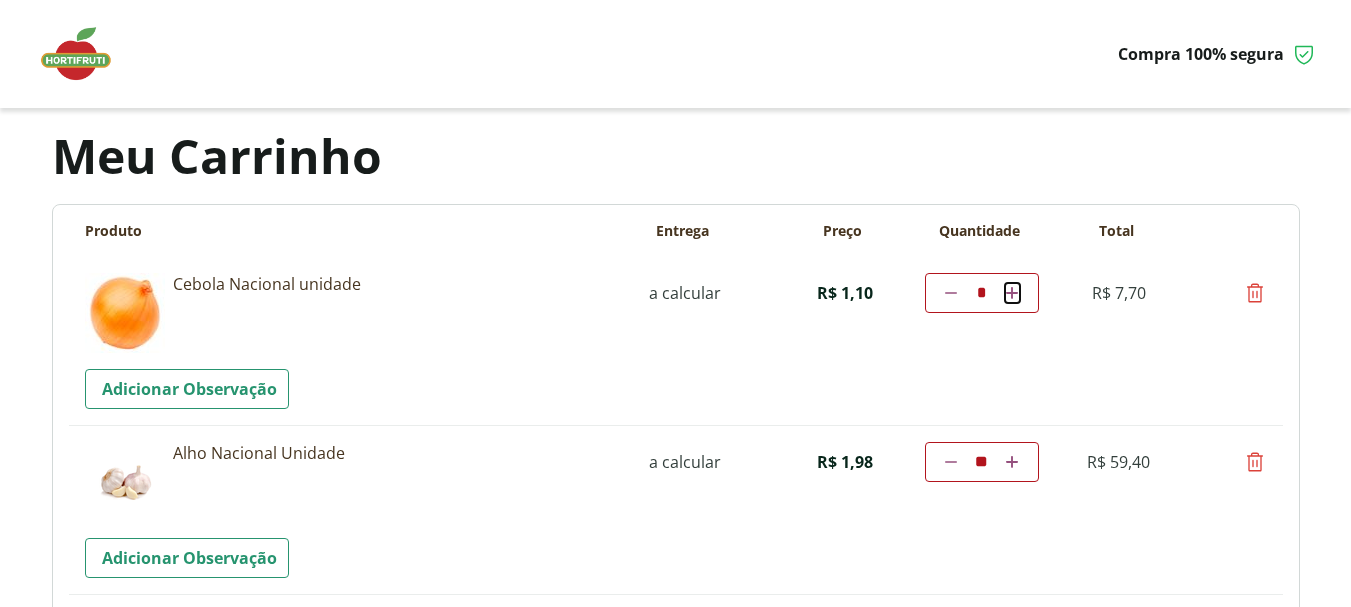 click at bounding box center (1012, 293) 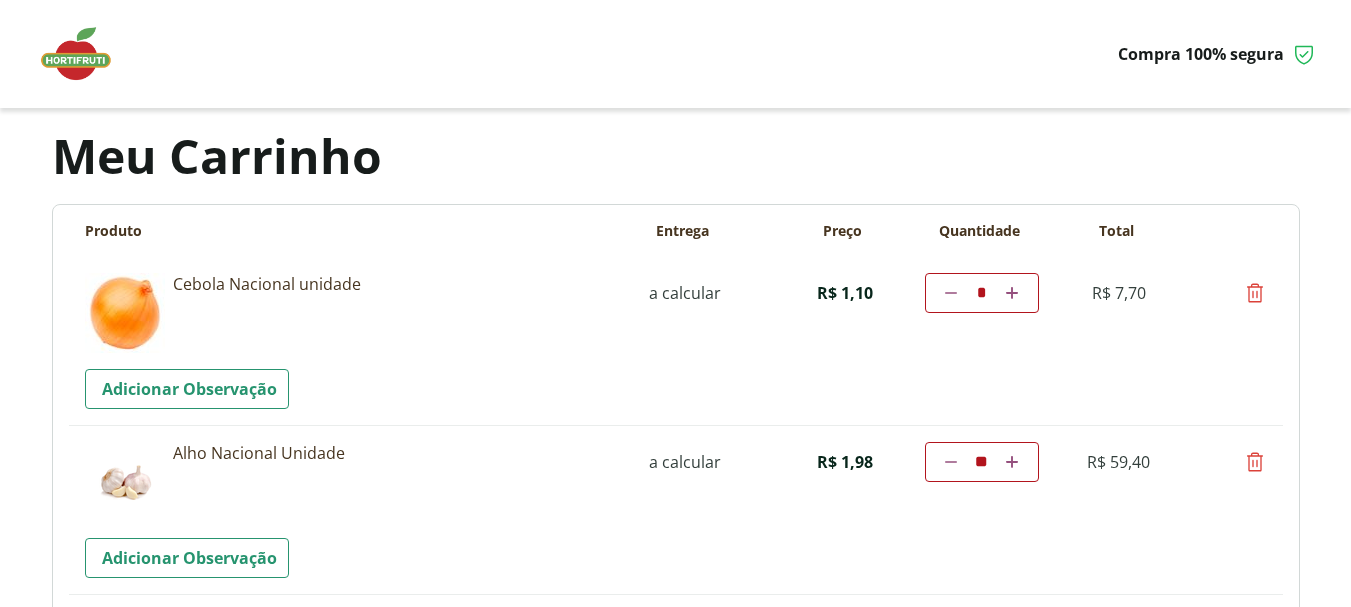 click at bounding box center [1012, 293] 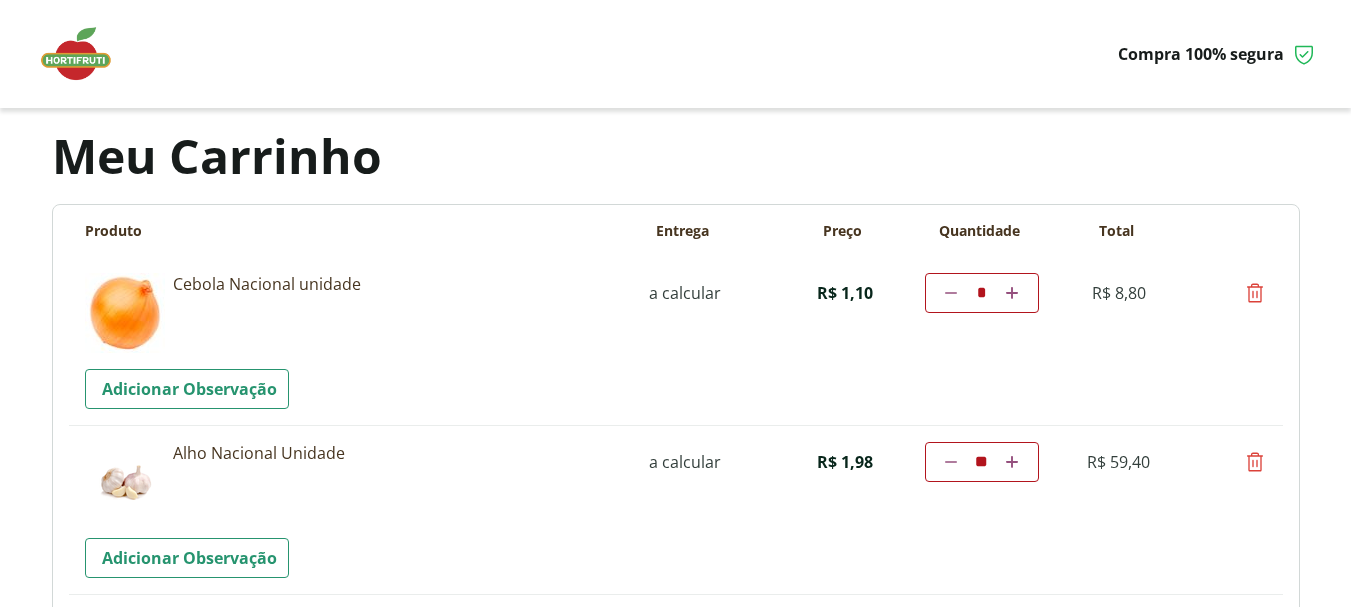 click on "**" at bounding box center [982, 462] 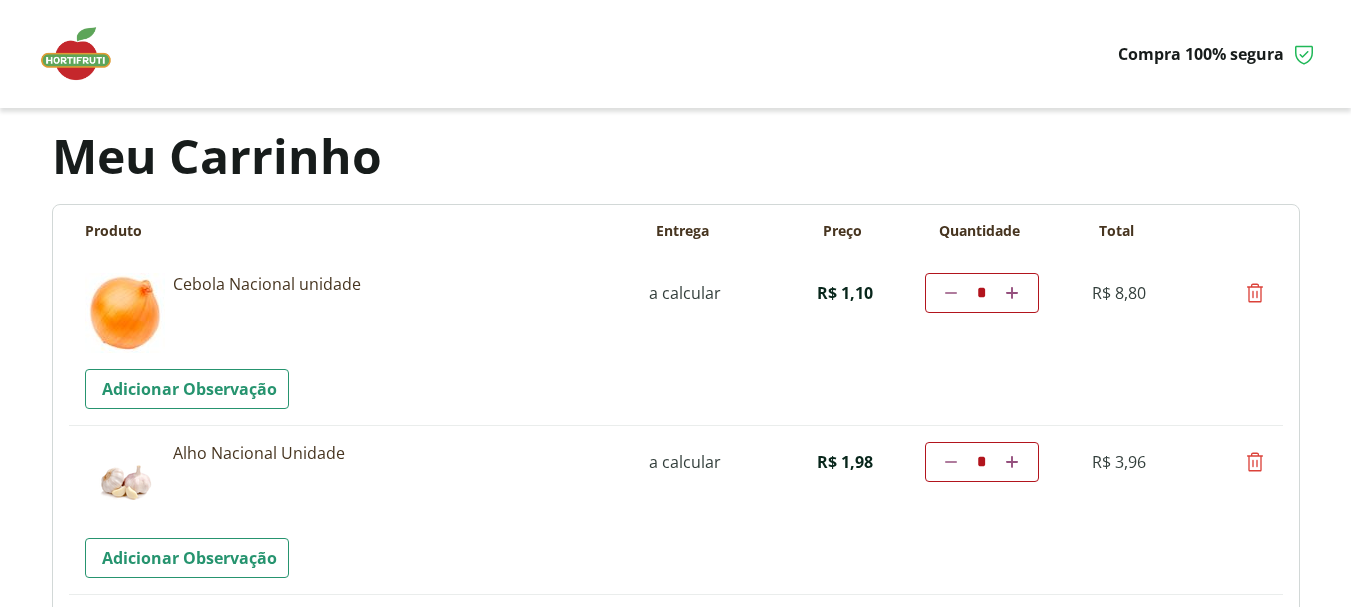 click on "*" at bounding box center (982, 462) 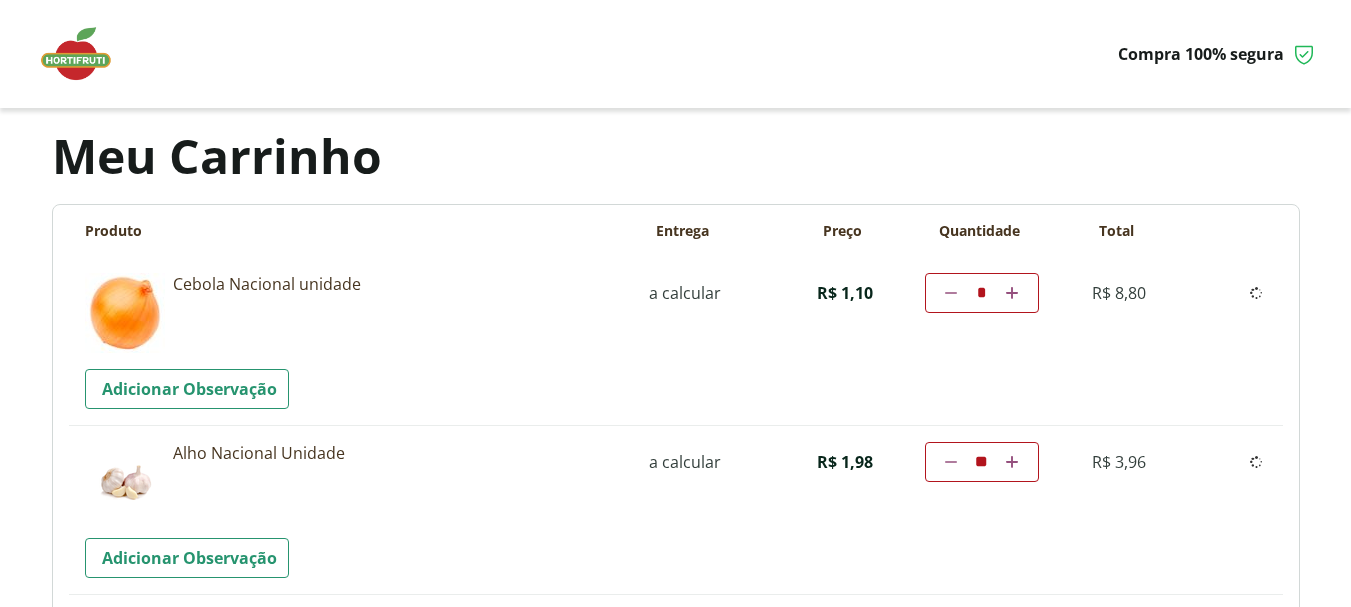 click on "**********" at bounding box center (676, 509) 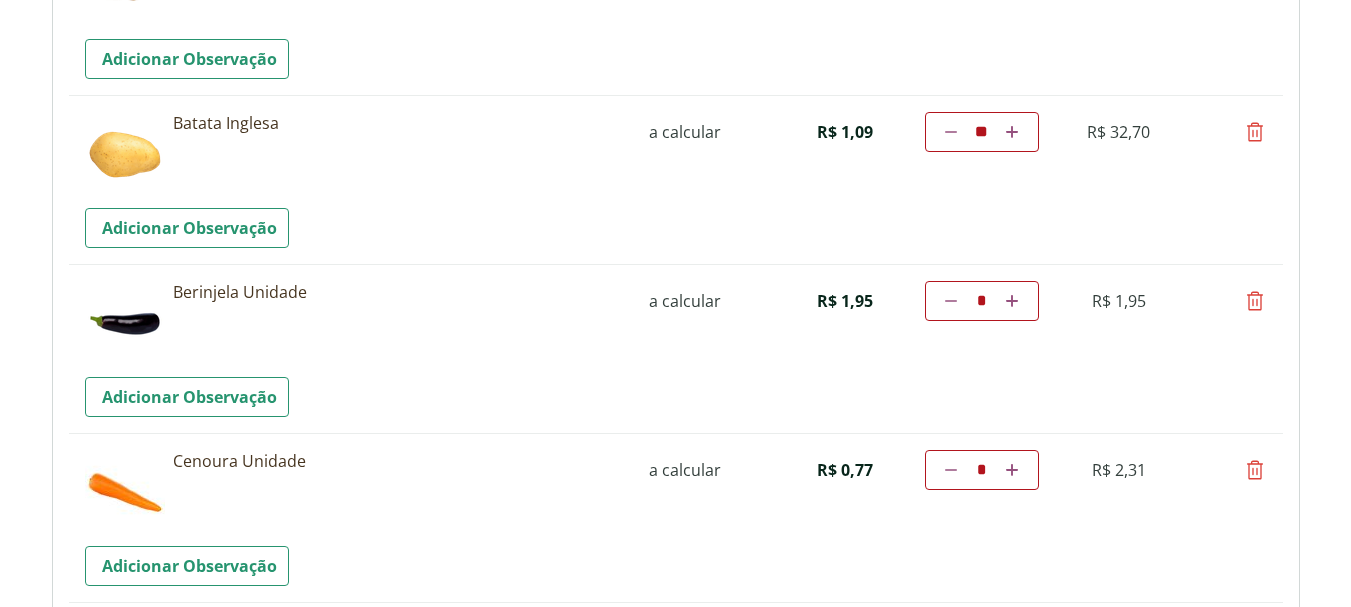 scroll, scrollTop: 500, scrollLeft: 0, axis: vertical 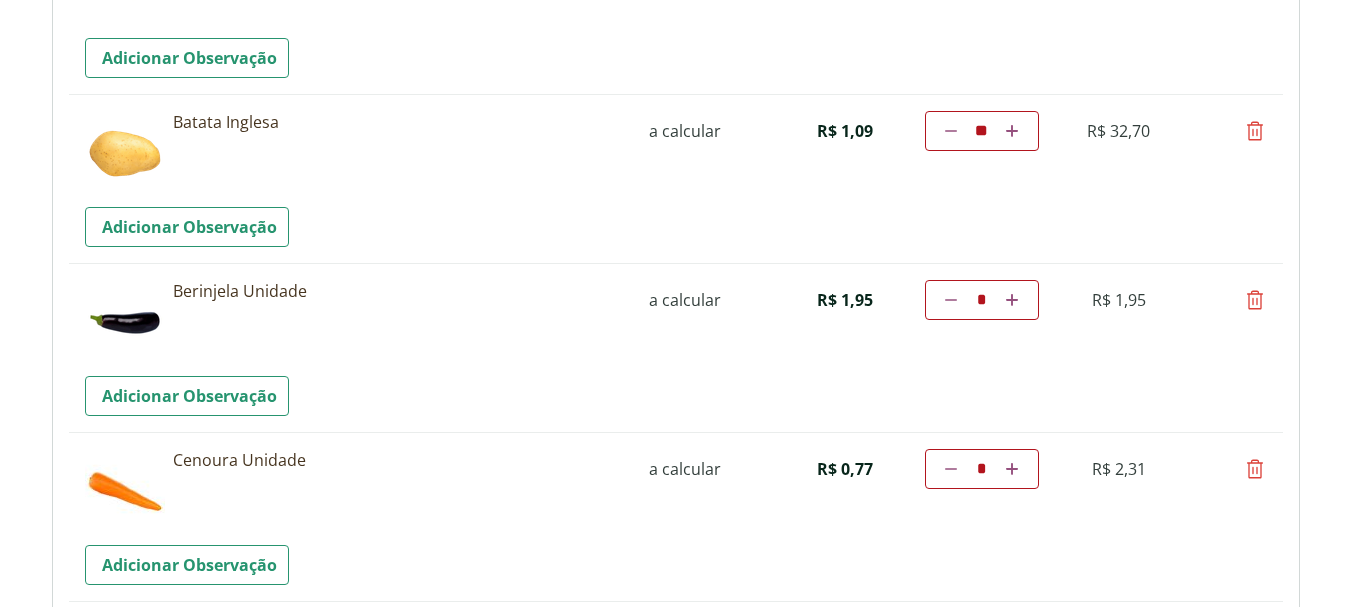 click at bounding box center [1255, 469] 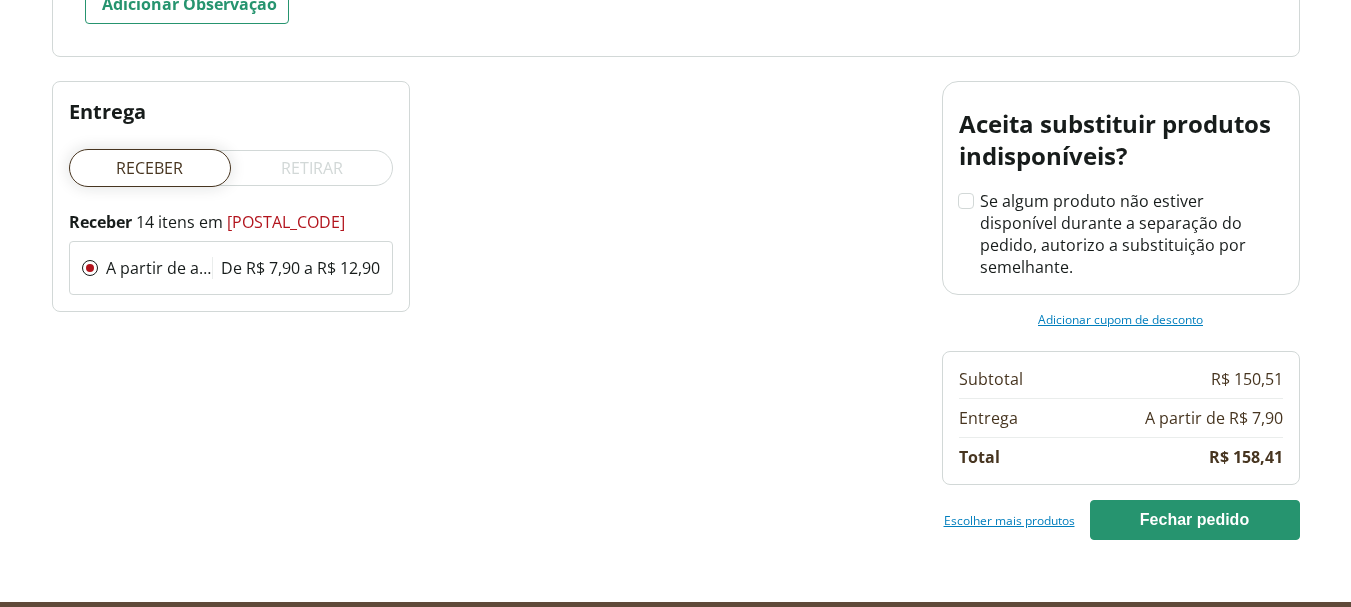 scroll, scrollTop: 2659, scrollLeft: 0, axis: vertical 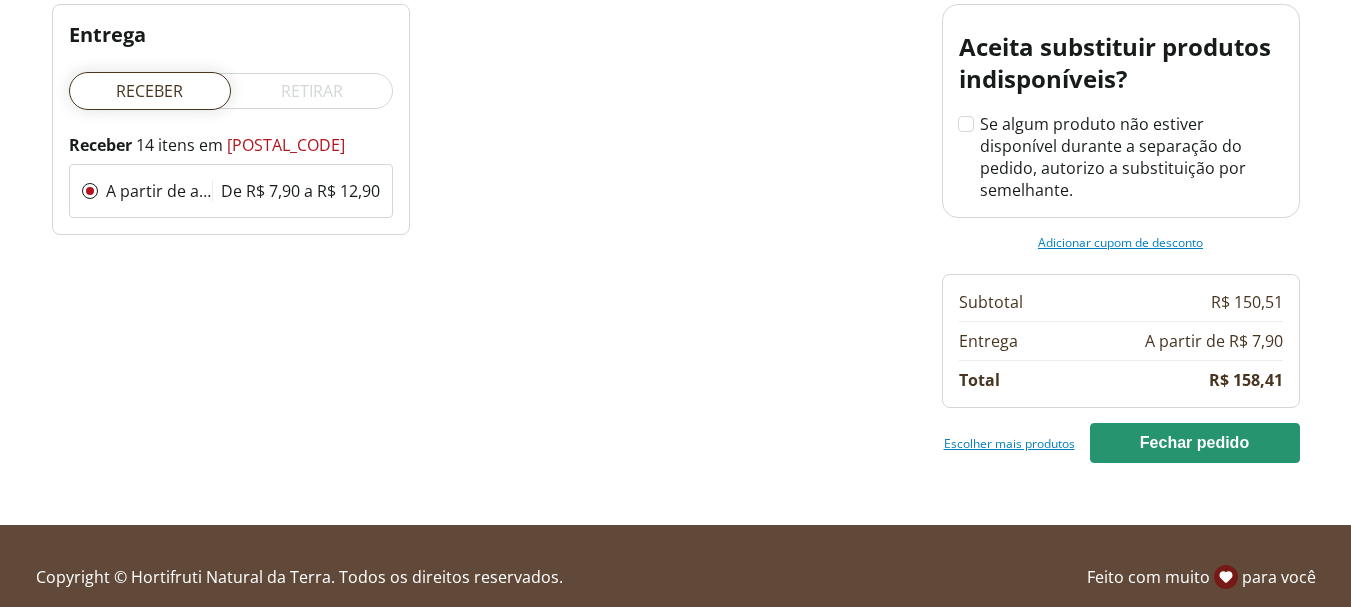 click on "Escolher mais produtos" at bounding box center (1009, 443) 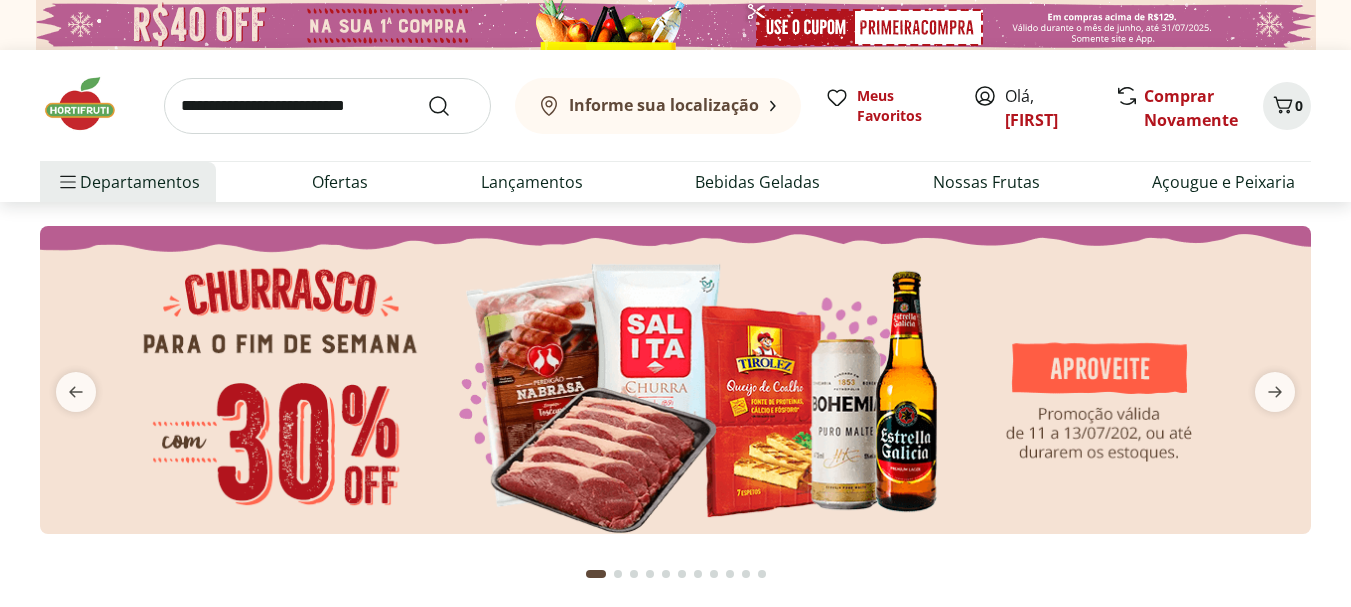 scroll, scrollTop: 0, scrollLeft: 0, axis: both 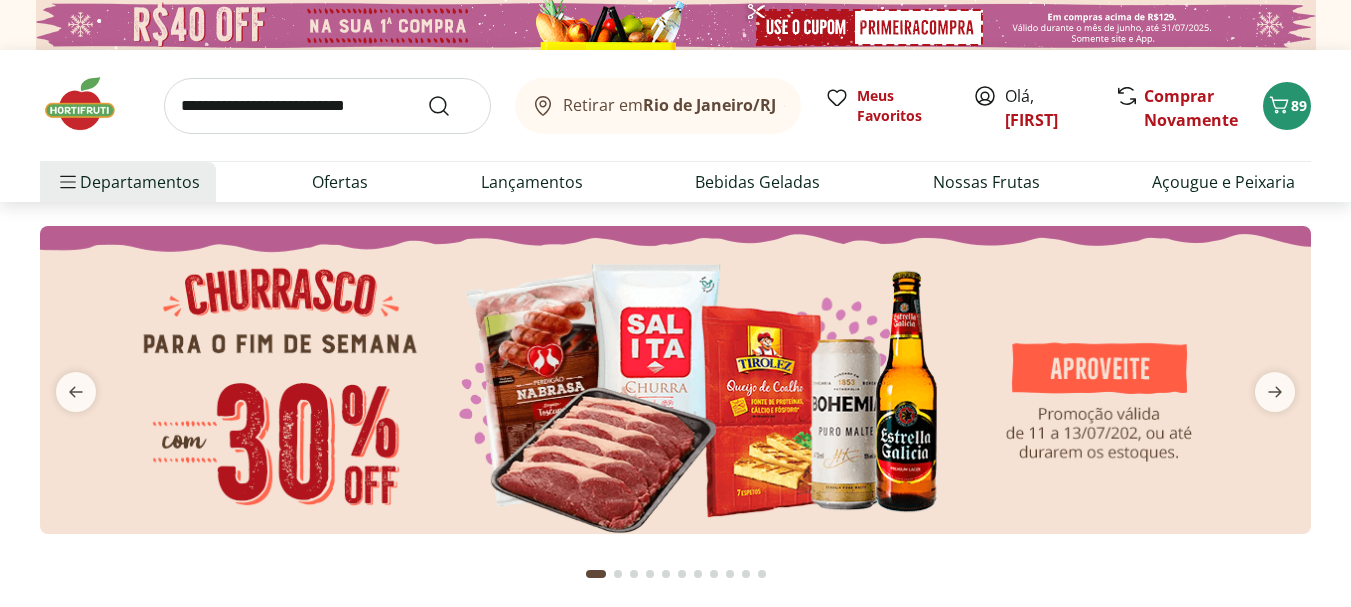 click at bounding box center (327, 106) 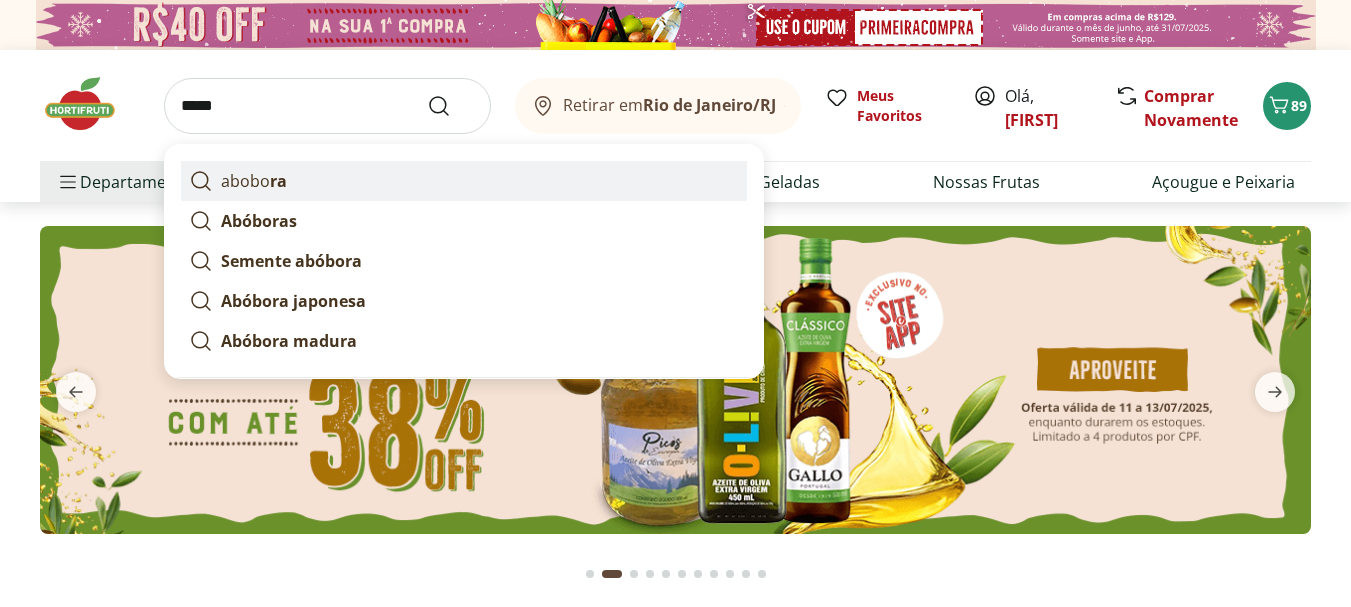 click 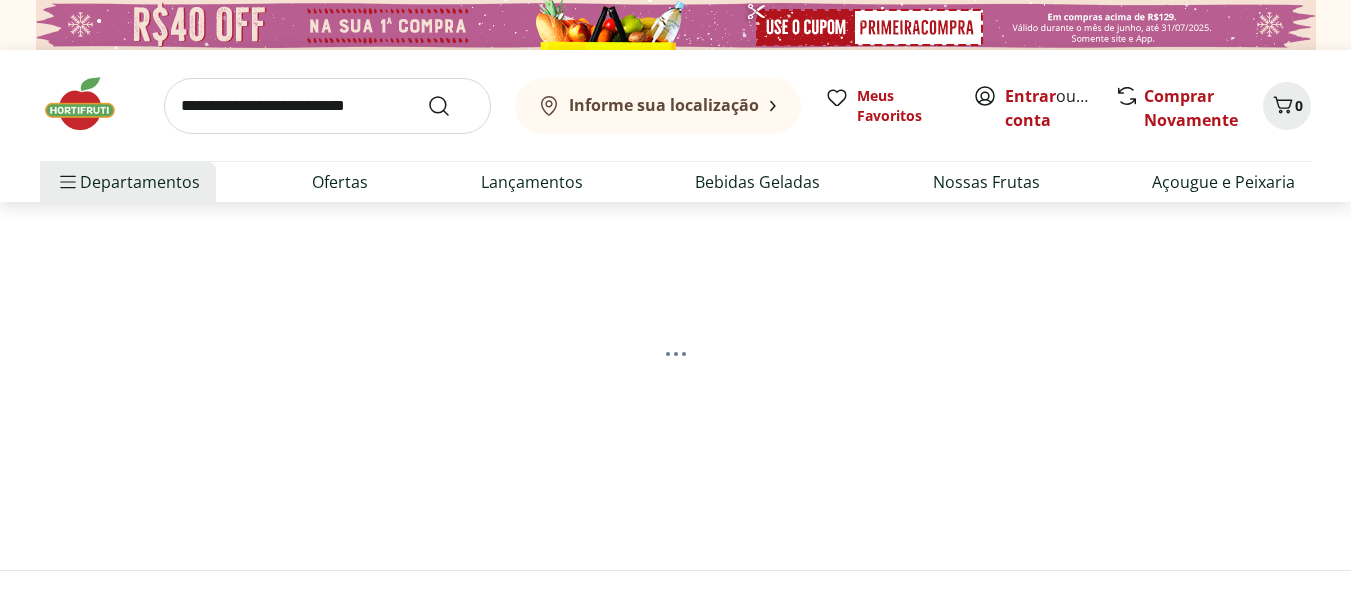 scroll, scrollTop: 0, scrollLeft: 0, axis: both 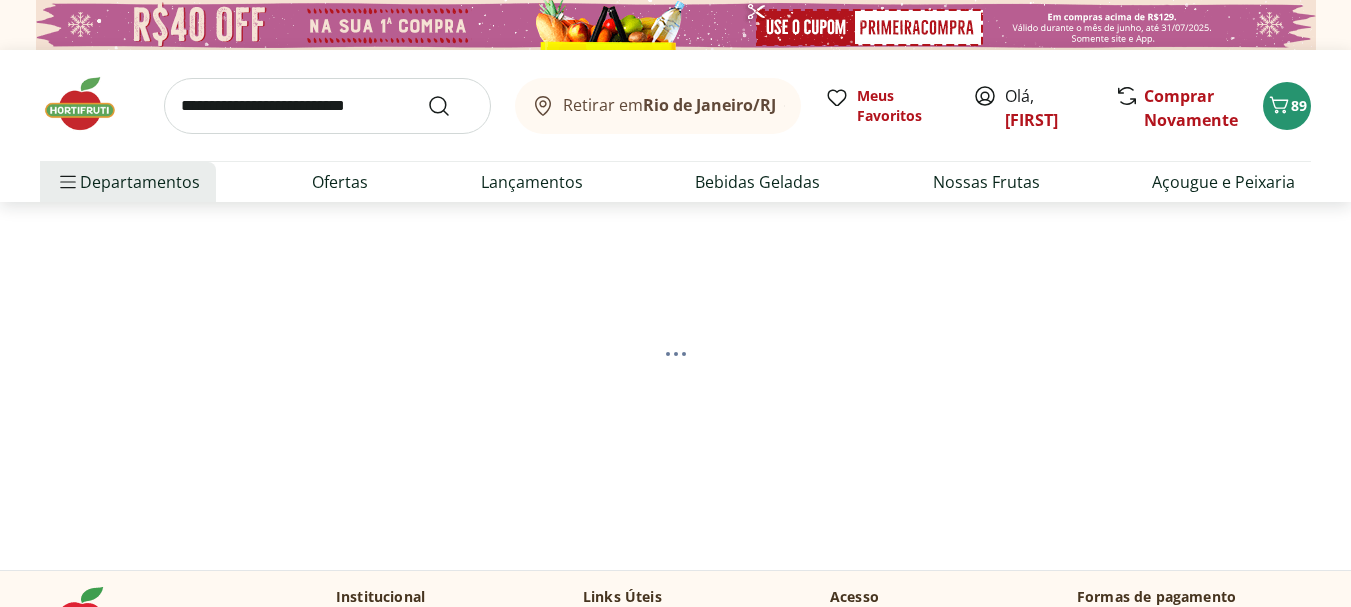 select on "**********" 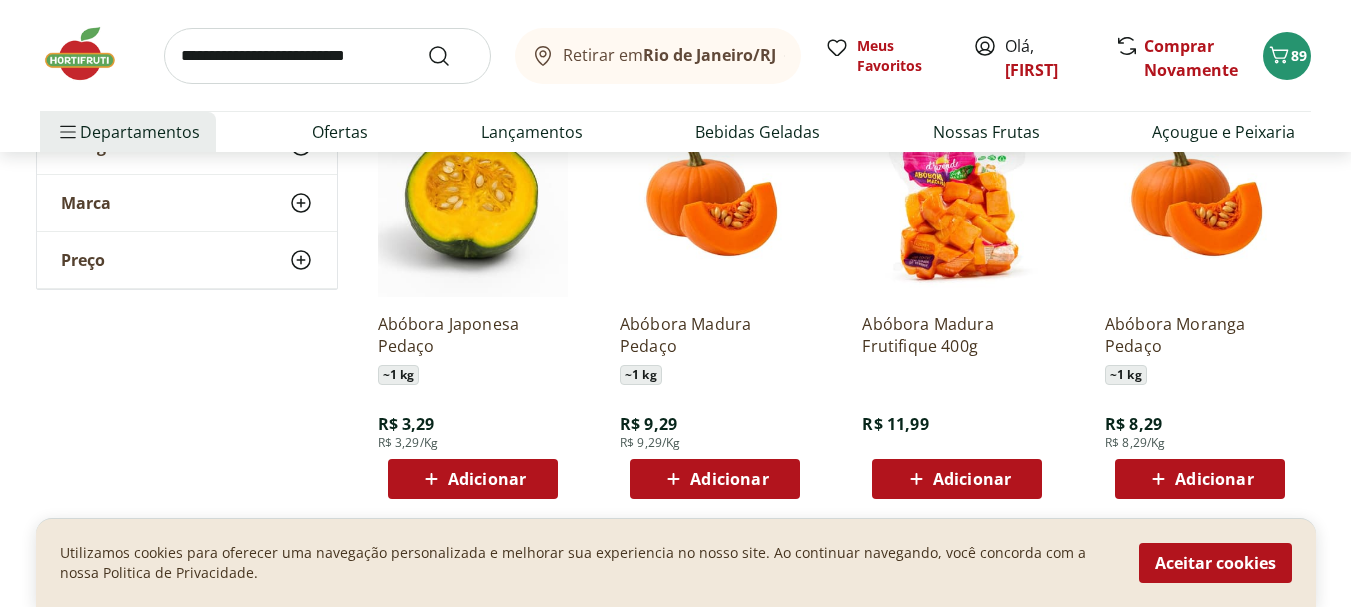 scroll, scrollTop: 800, scrollLeft: 0, axis: vertical 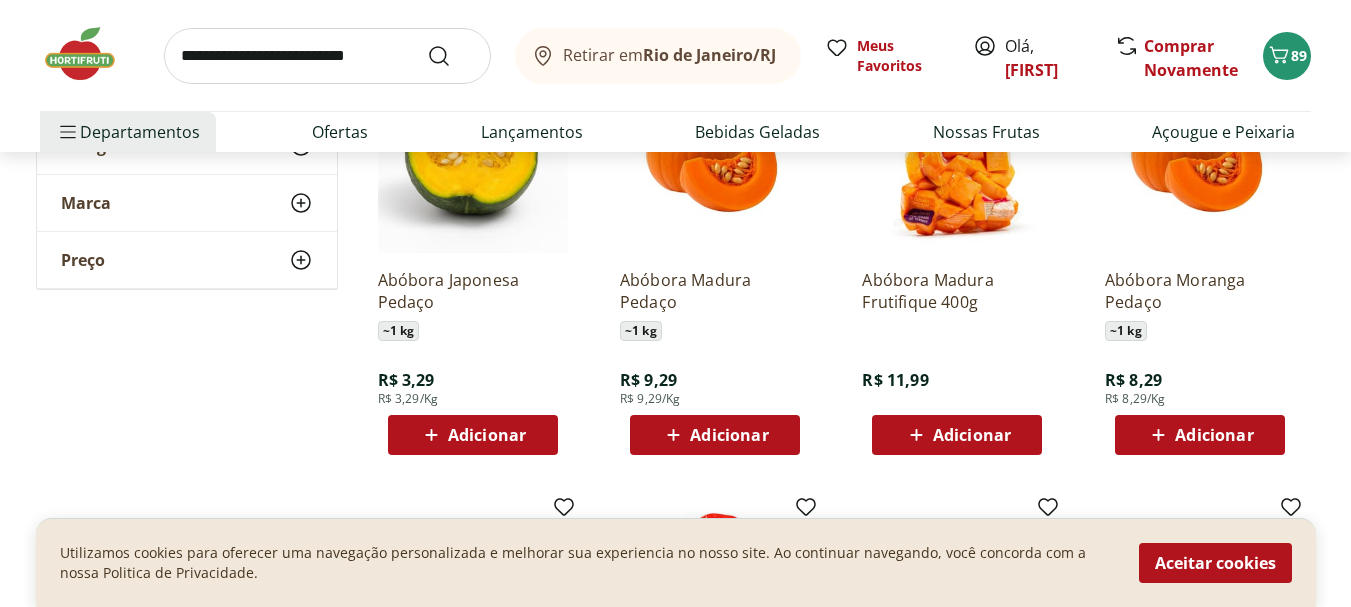 click on "Adicionar" at bounding box center [972, 435] 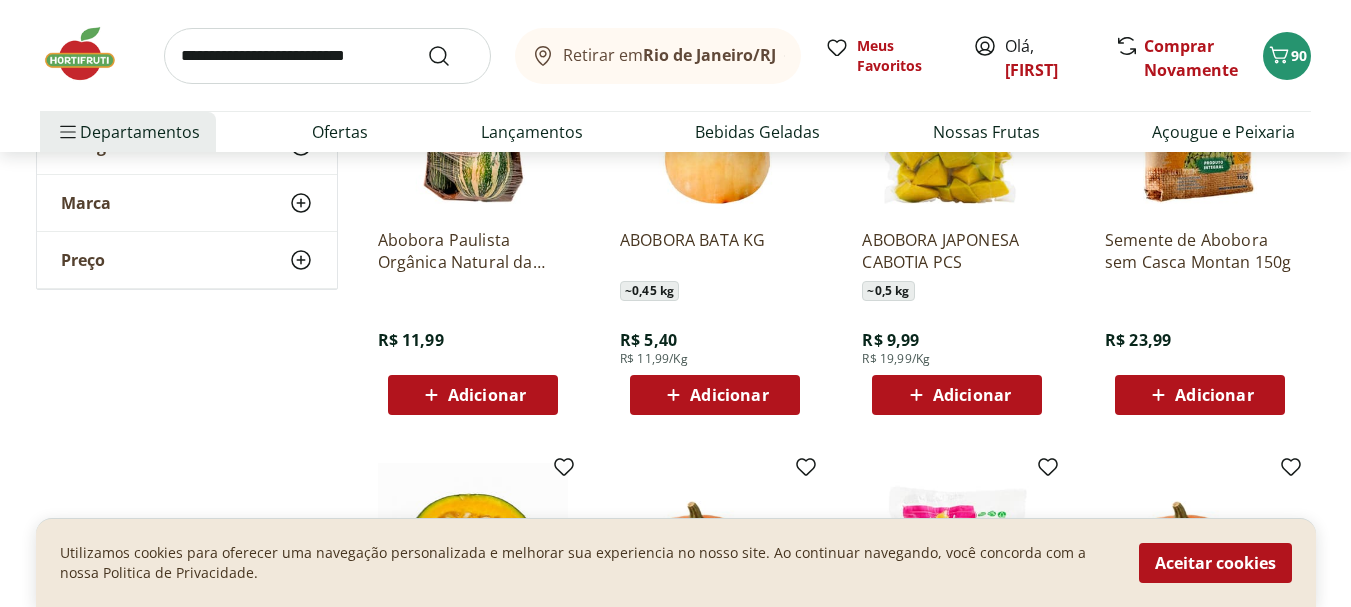 scroll, scrollTop: 0, scrollLeft: 0, axis: both 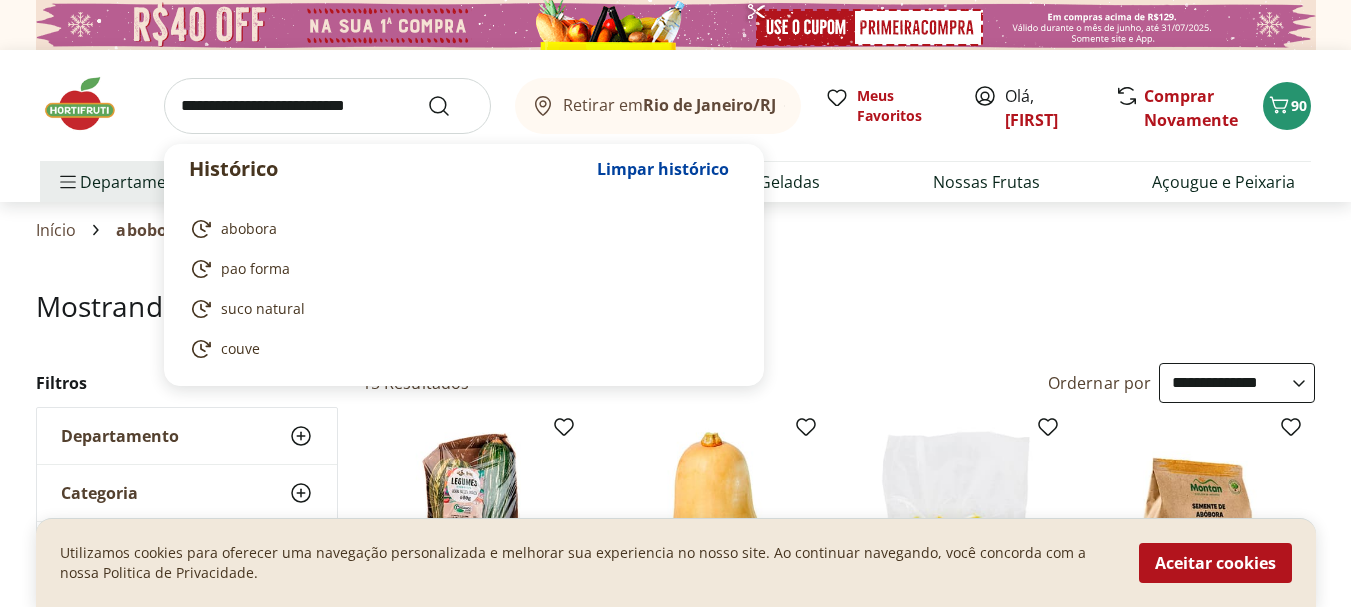 click at bounding box center [327, 106] 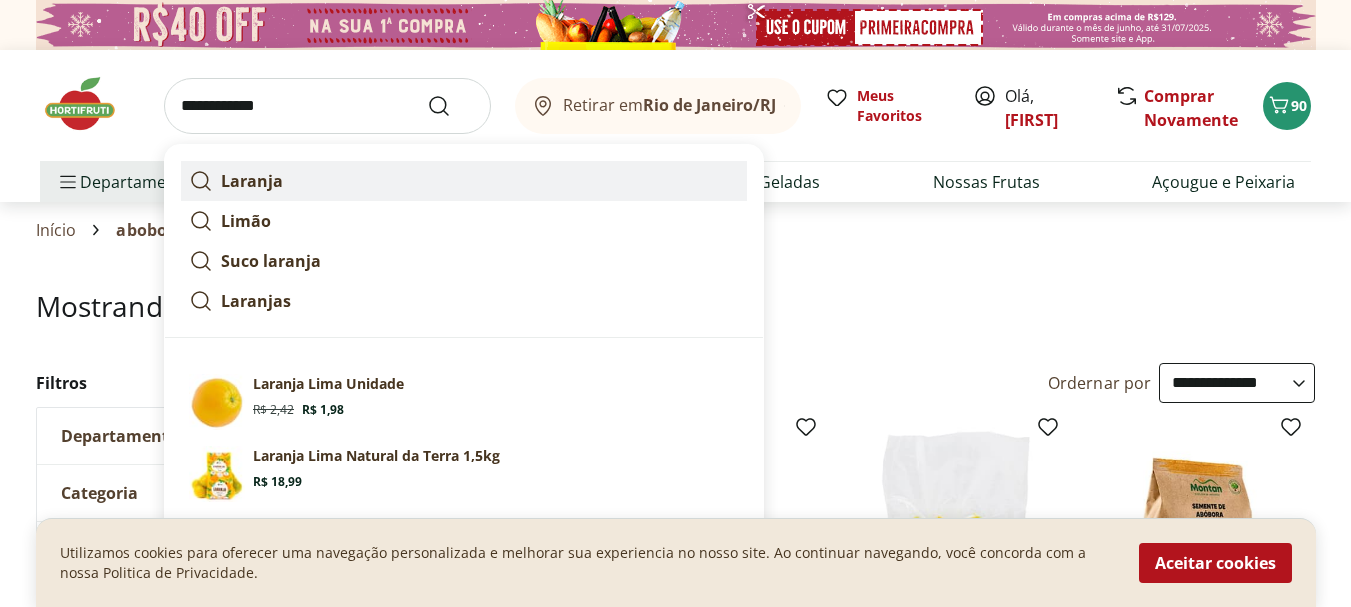 click on "Laranja" at bounding box center [252, 181] 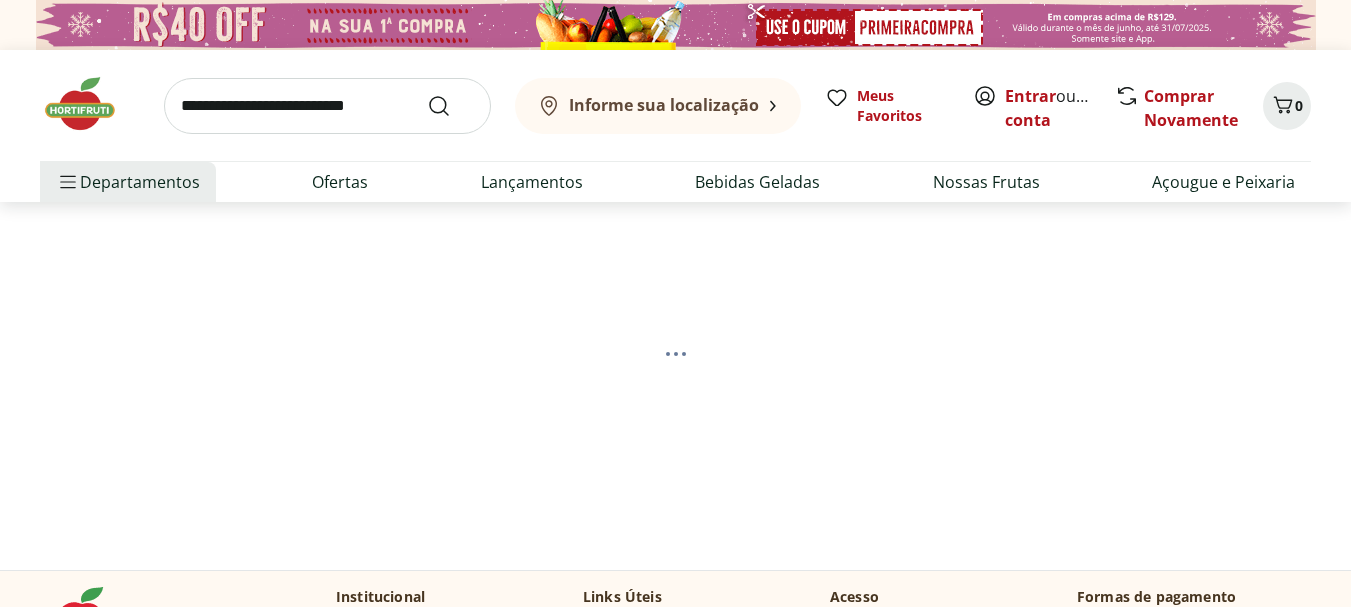 scroll, scrollTop: 0, scrollLeft: 0, axis: both 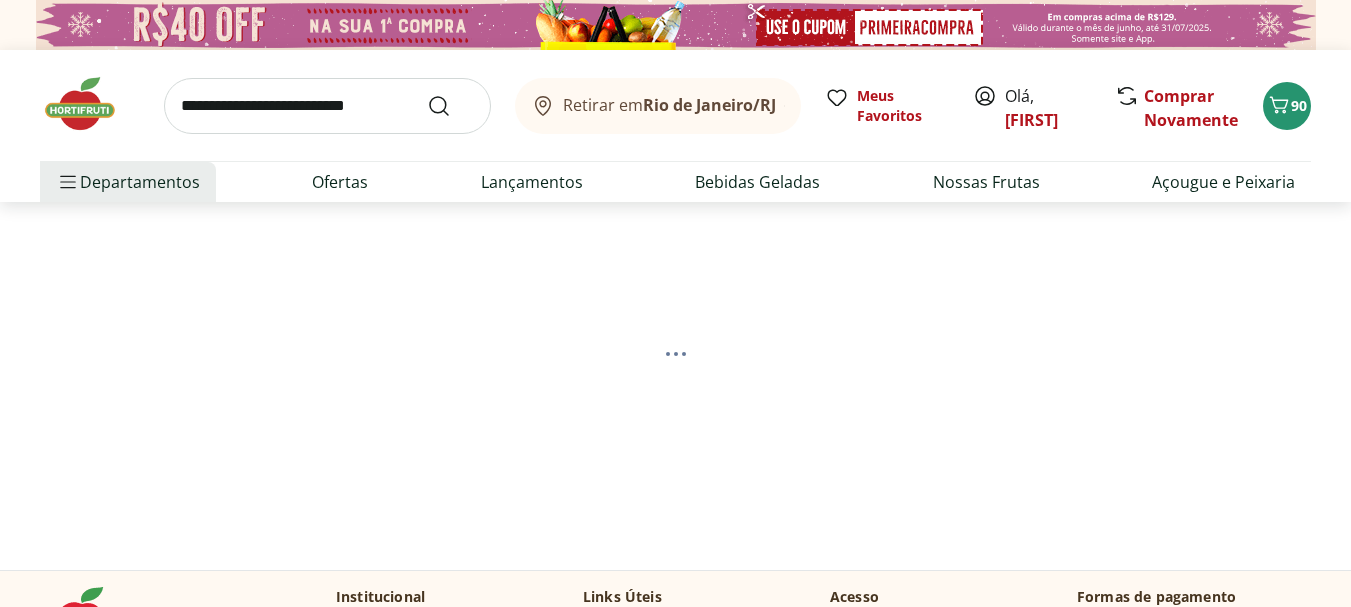 select on "**********" 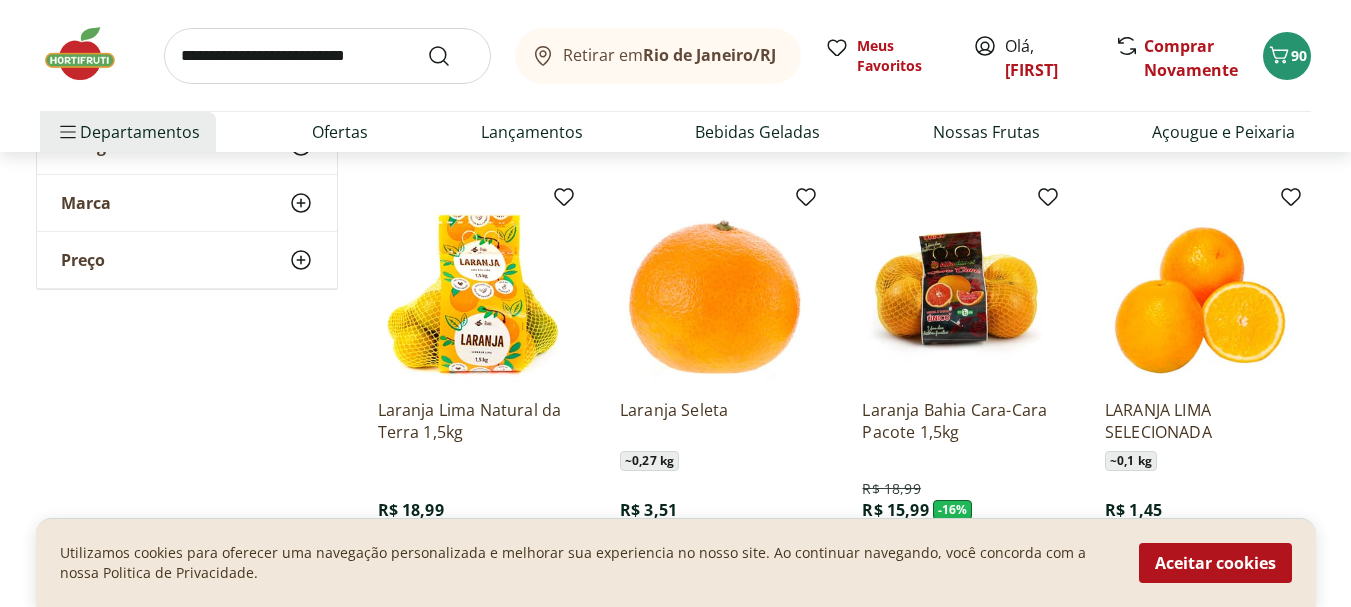 scroll, scrollTop: 700, scrollLeft: 0, axis: vertical 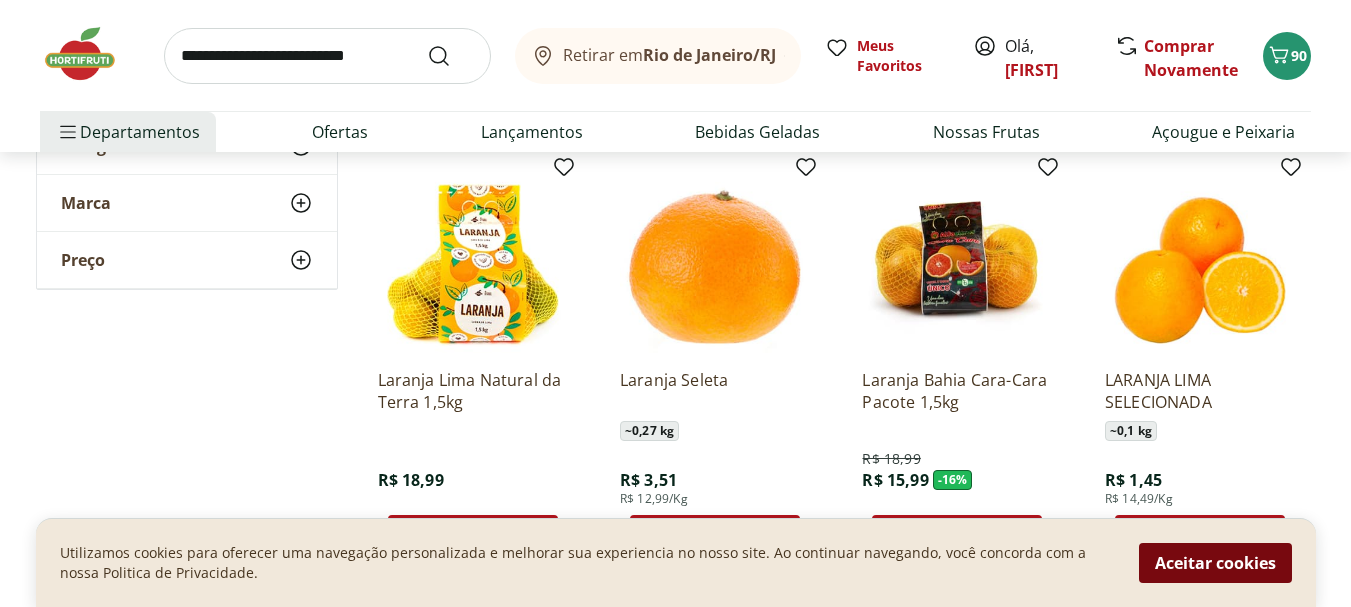 click on "Aceitar cookies" at bounding box center (1215, 563) 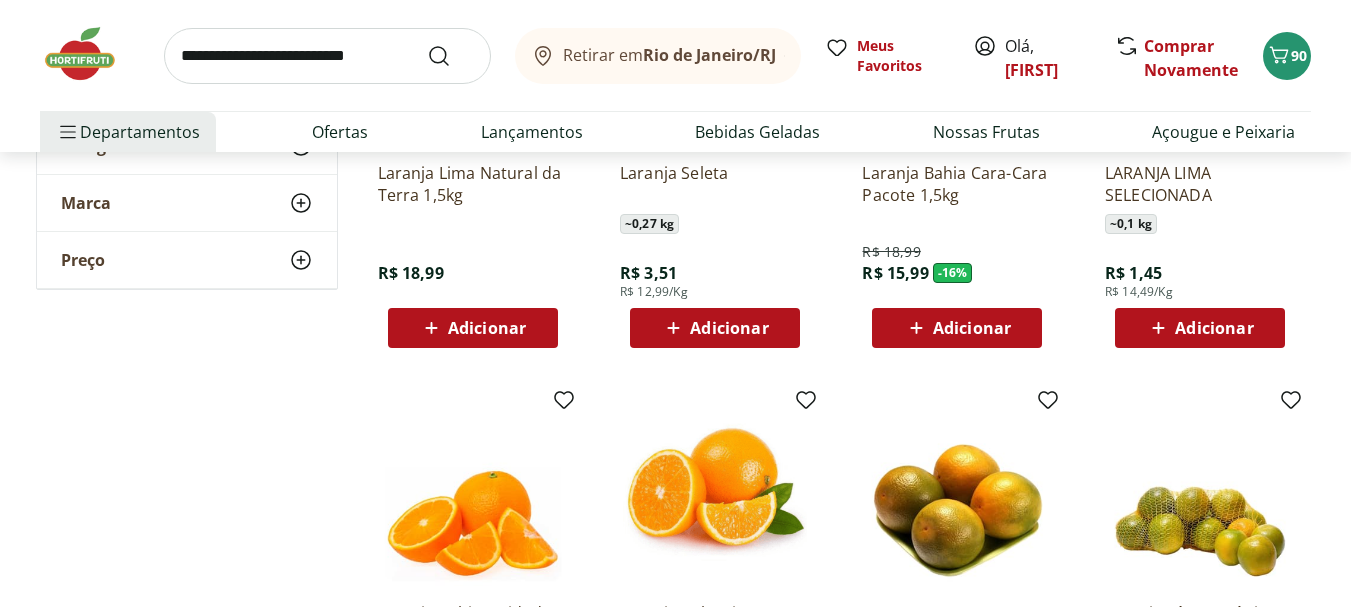 scroll, scrollTop: 900, scrollLeft: 0, axis: vertical 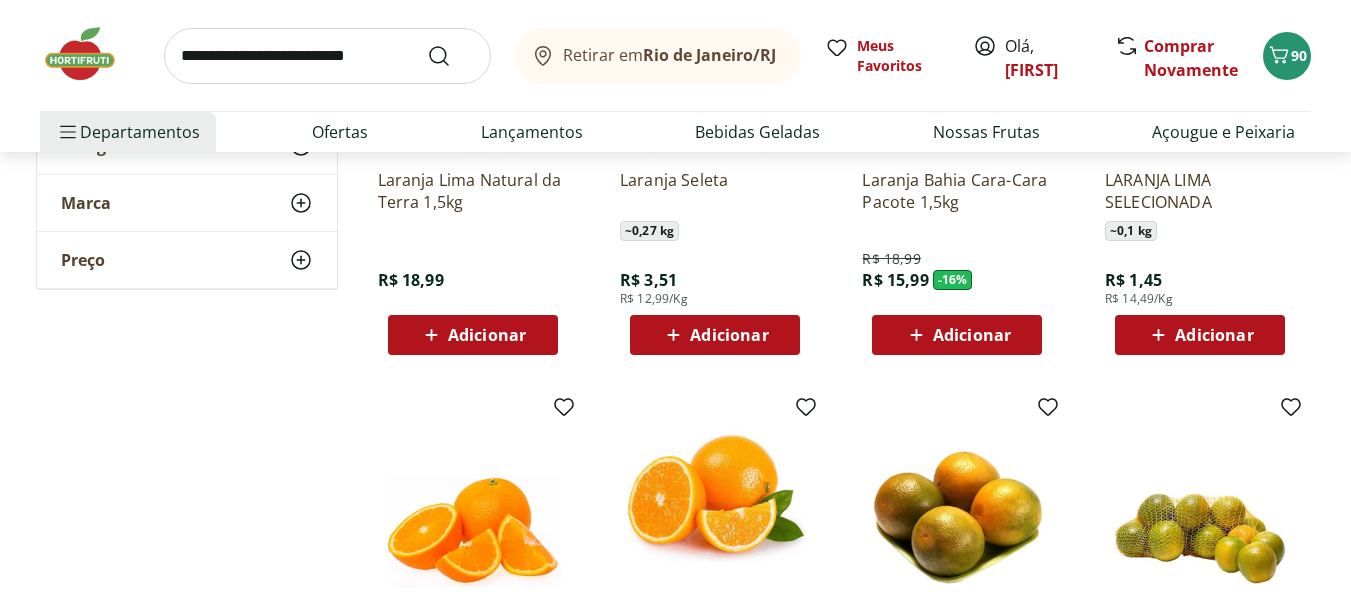 click on "Adicionar" at bounding box center (487, 335) 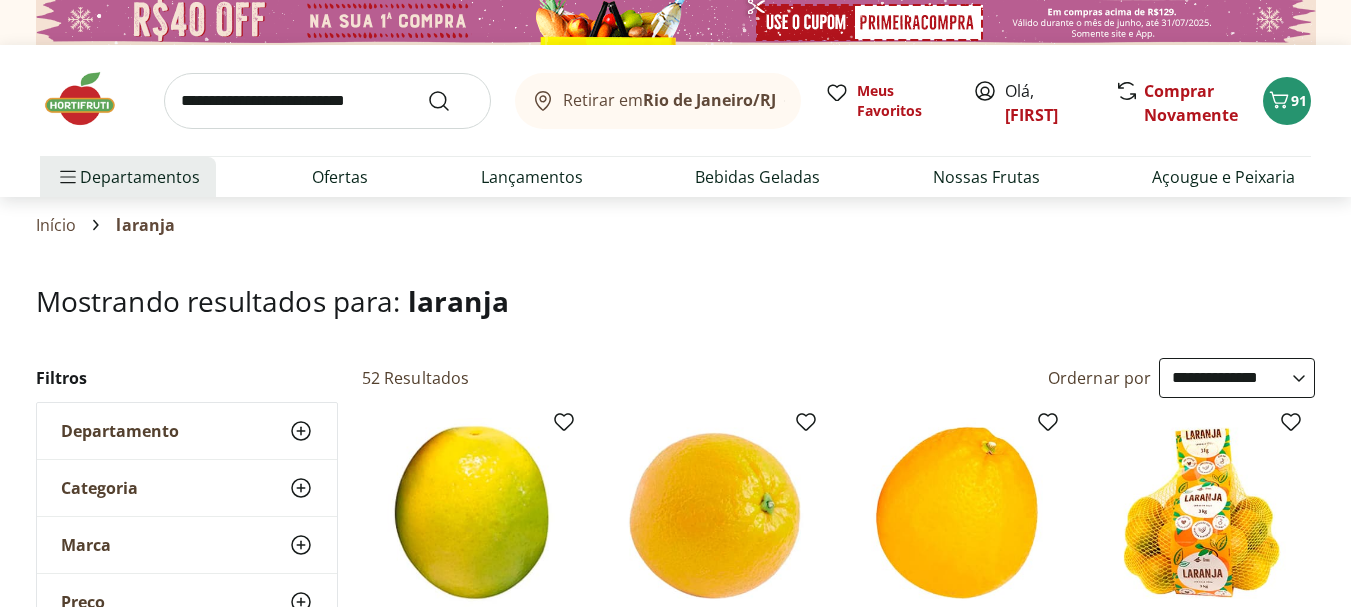 scroll, scrollTop: 0, scrollLeft: 0, axis: both 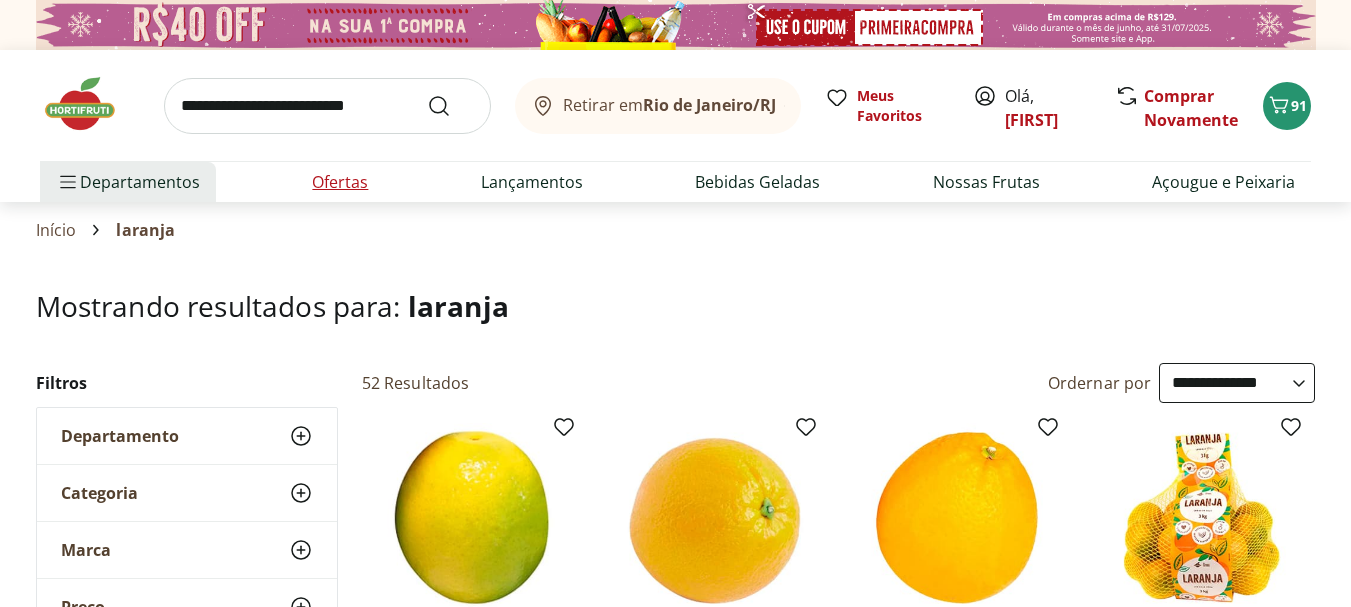 click on "Ofertas" at bounding box center [340, 182] 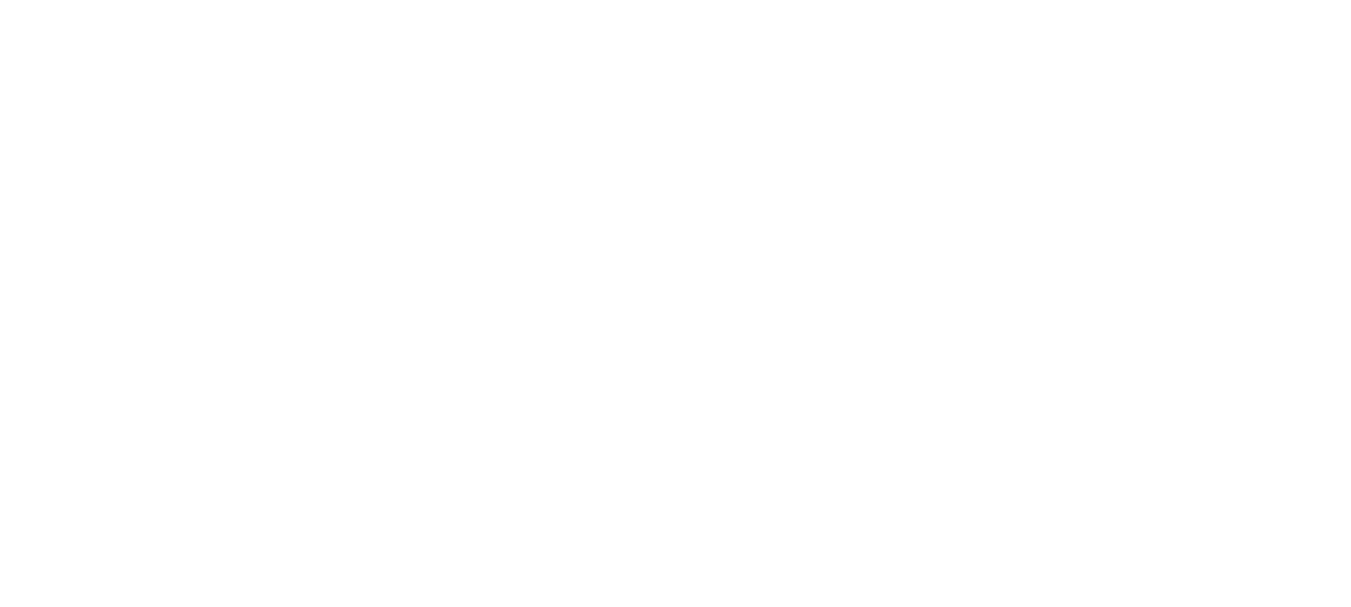 select on "**********" 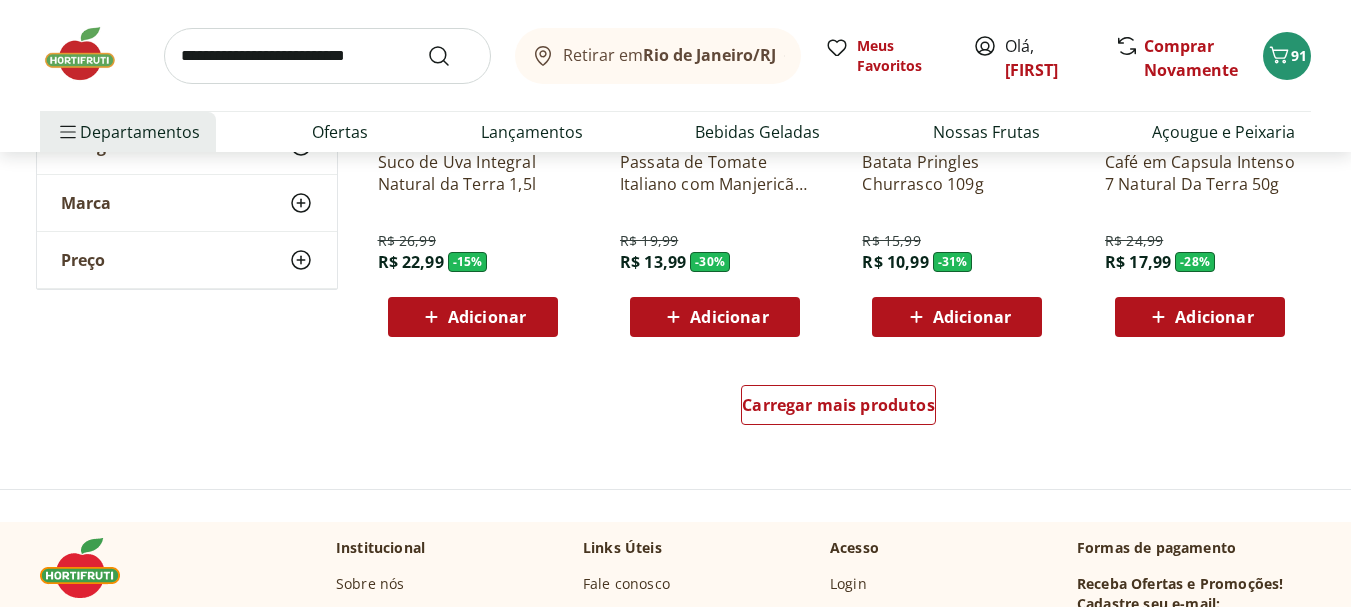 scroll, scrollTop: 1400, scrollLeft: 0, axis: vertical 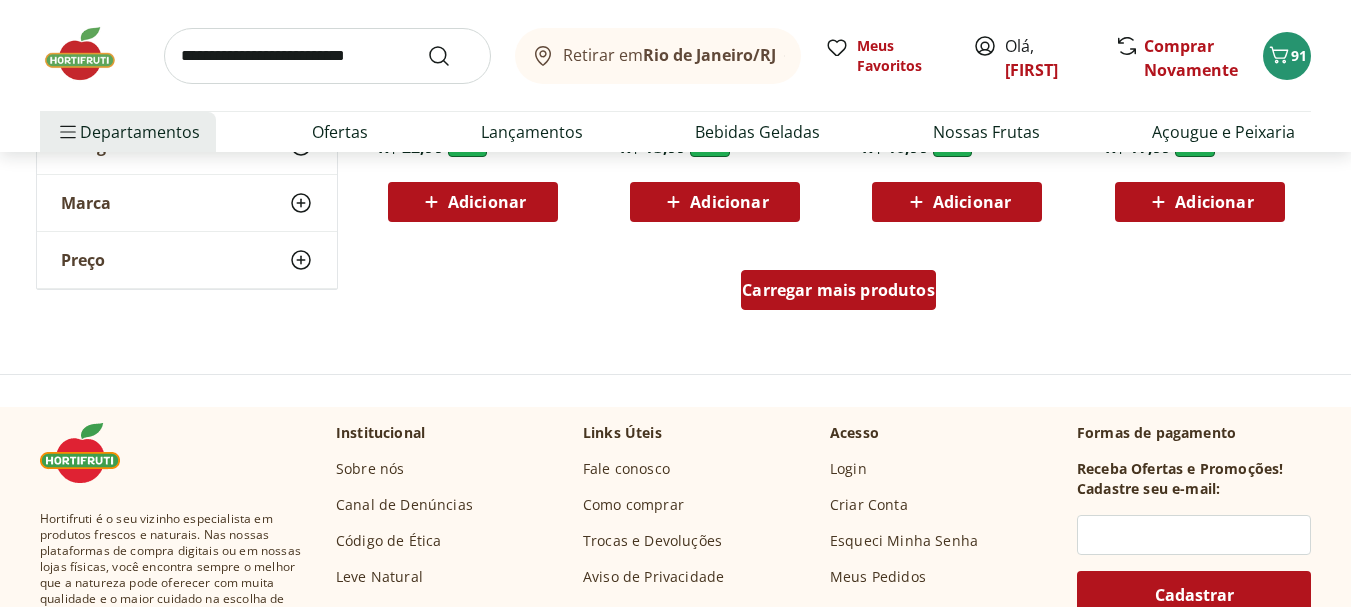click on "Carregar mais produtos" at bounding box center [838, 290] 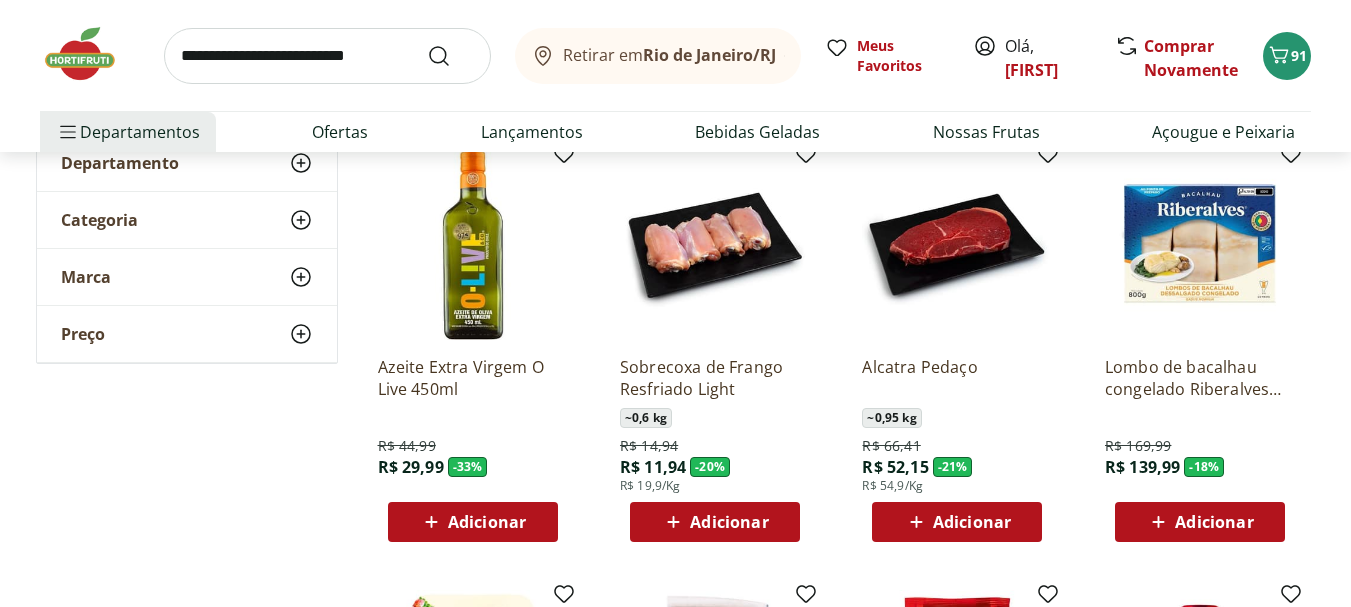 scroll, scrollTop: 0, scrollLeft: 0, axis: both 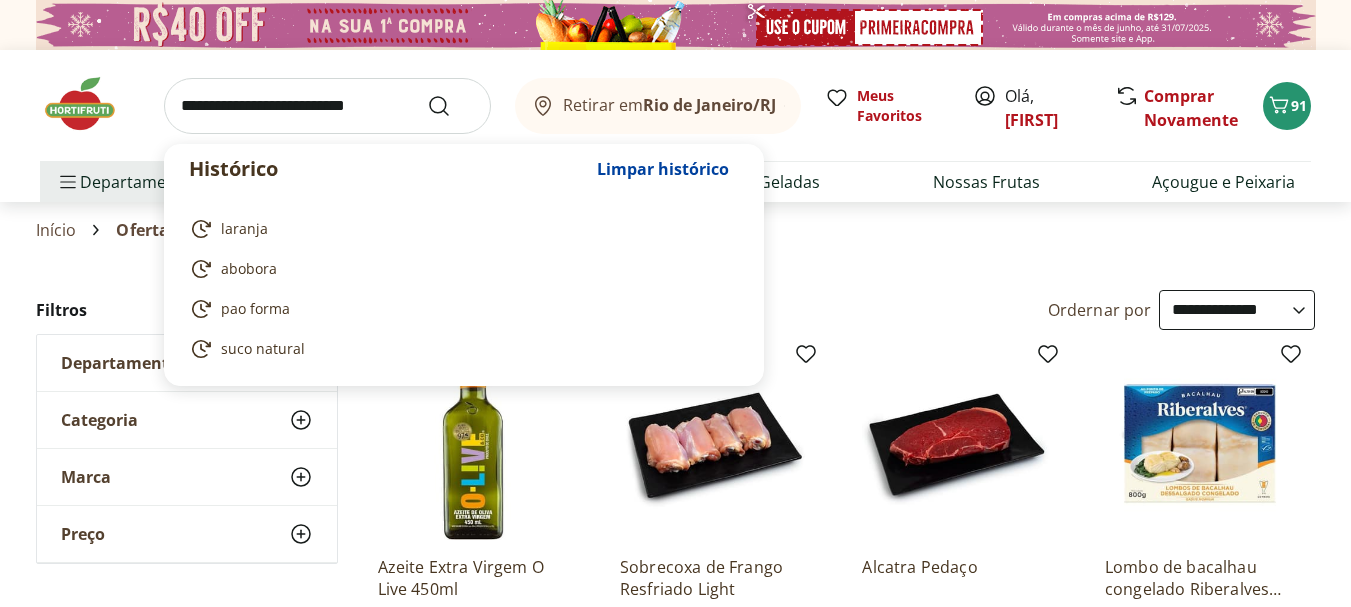 click at bounding box center (327, 106) 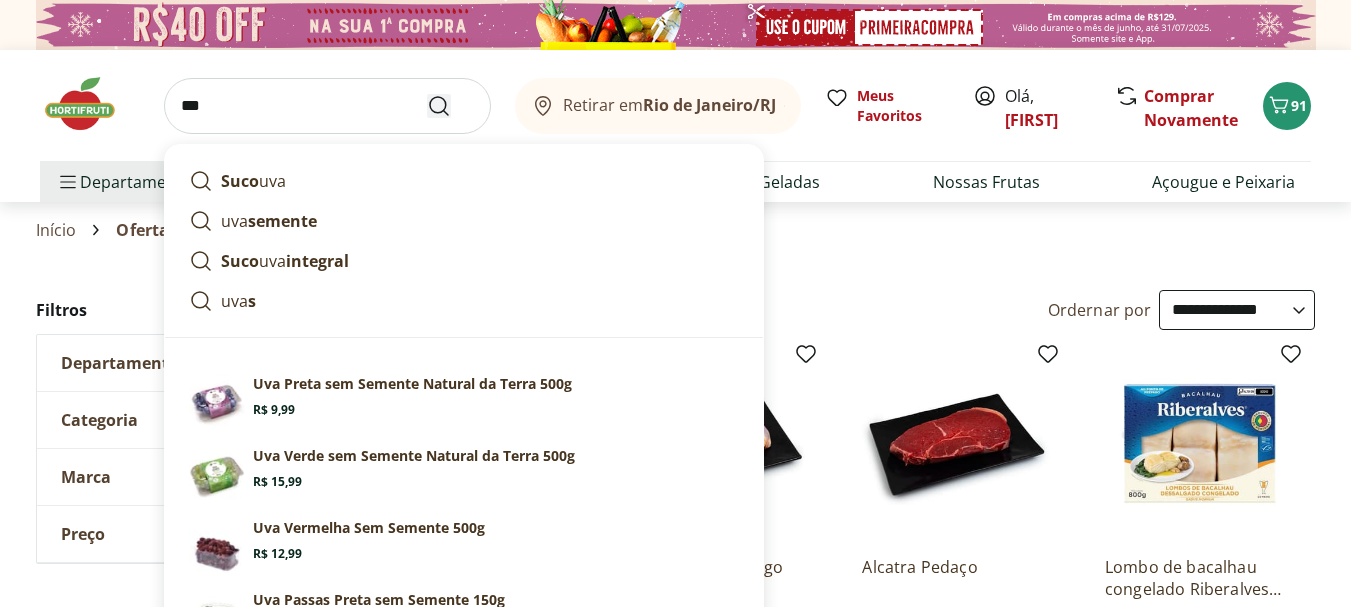 type on "***" 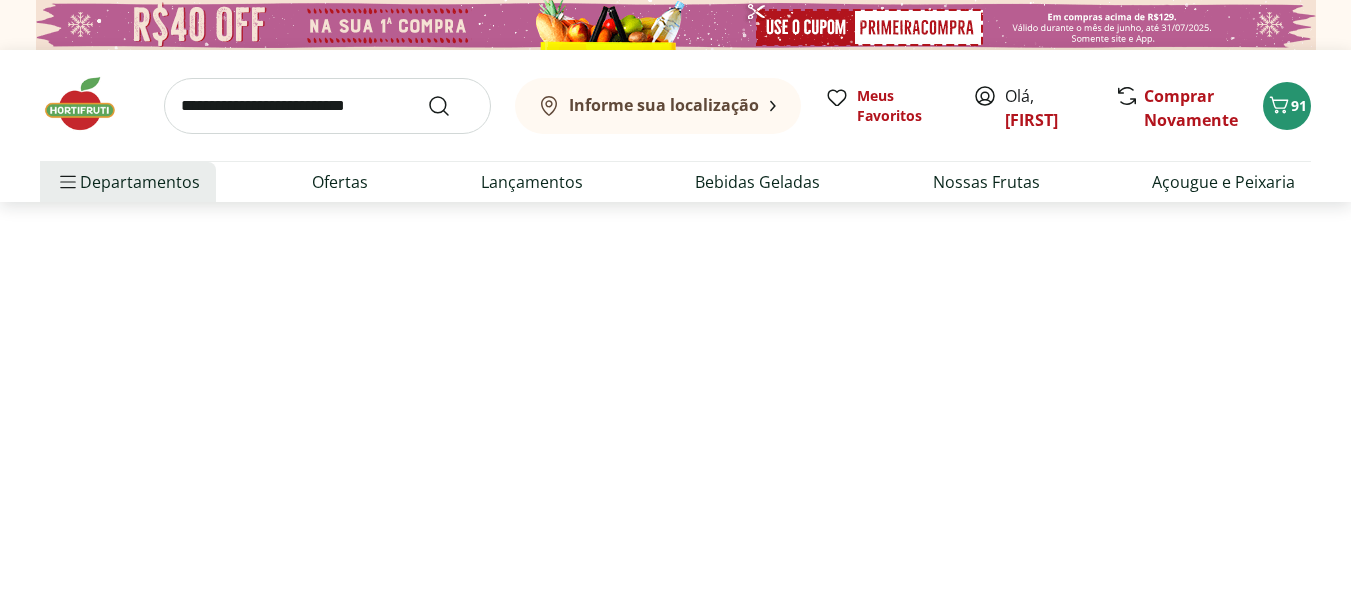 select on "**********" 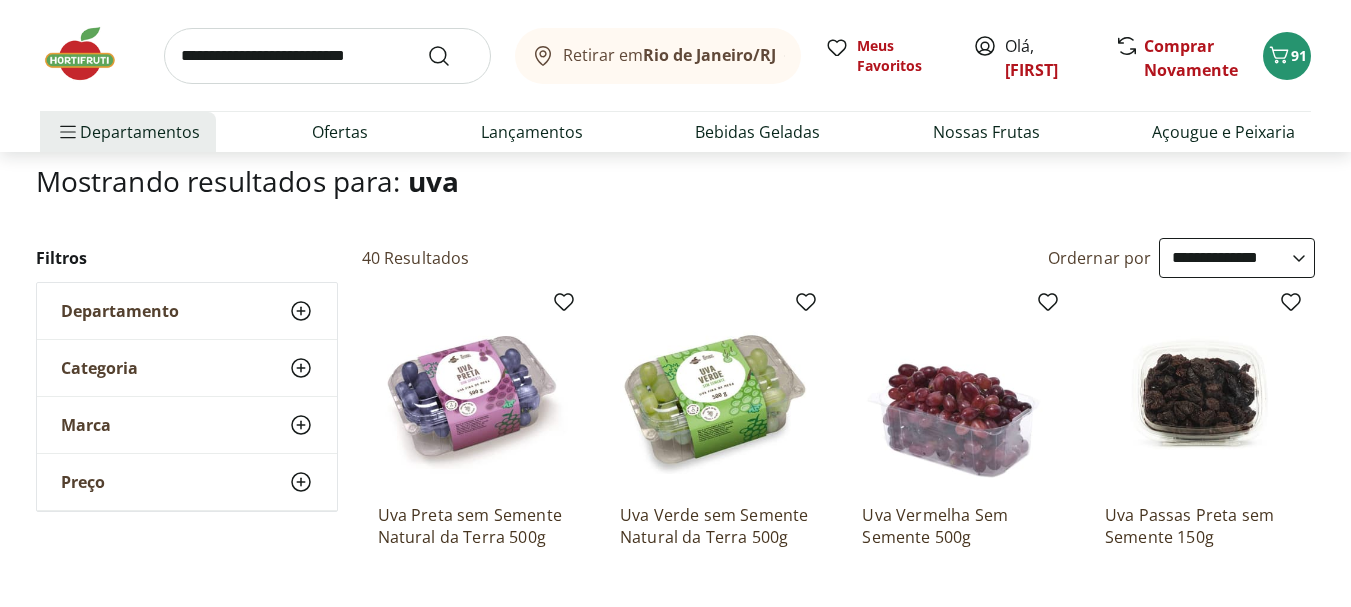 scroll, scrollTop: 0, scrollLeft: 0, axis: both 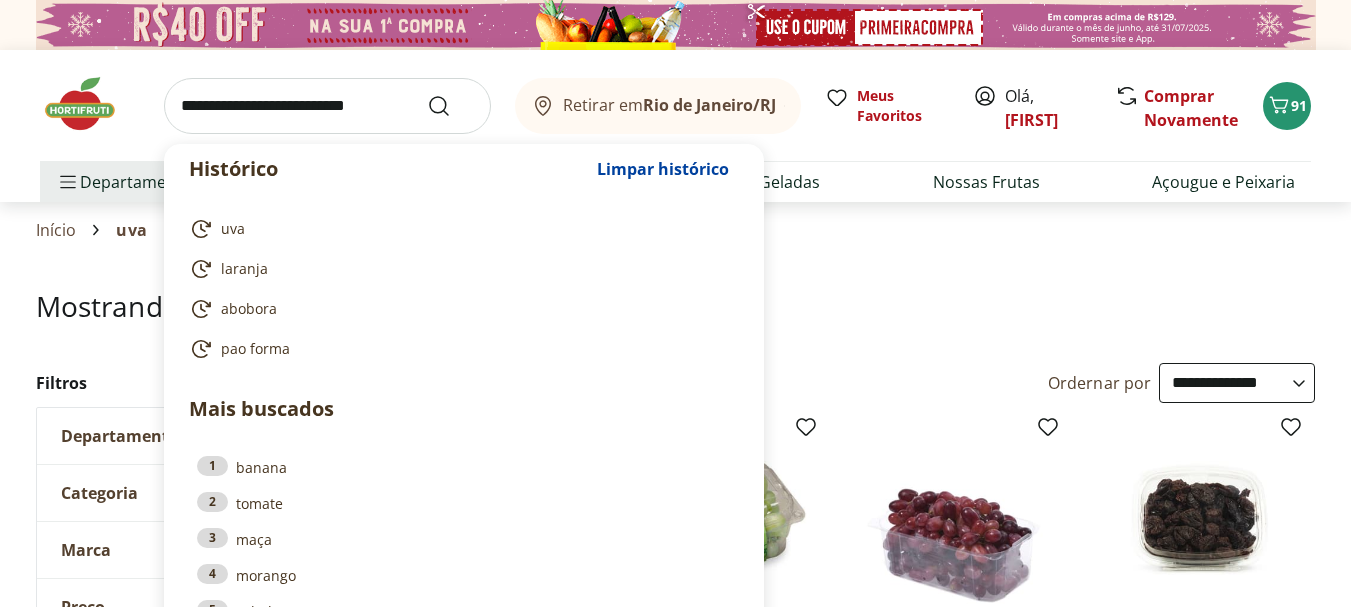 click at bounding box center (327, 106) 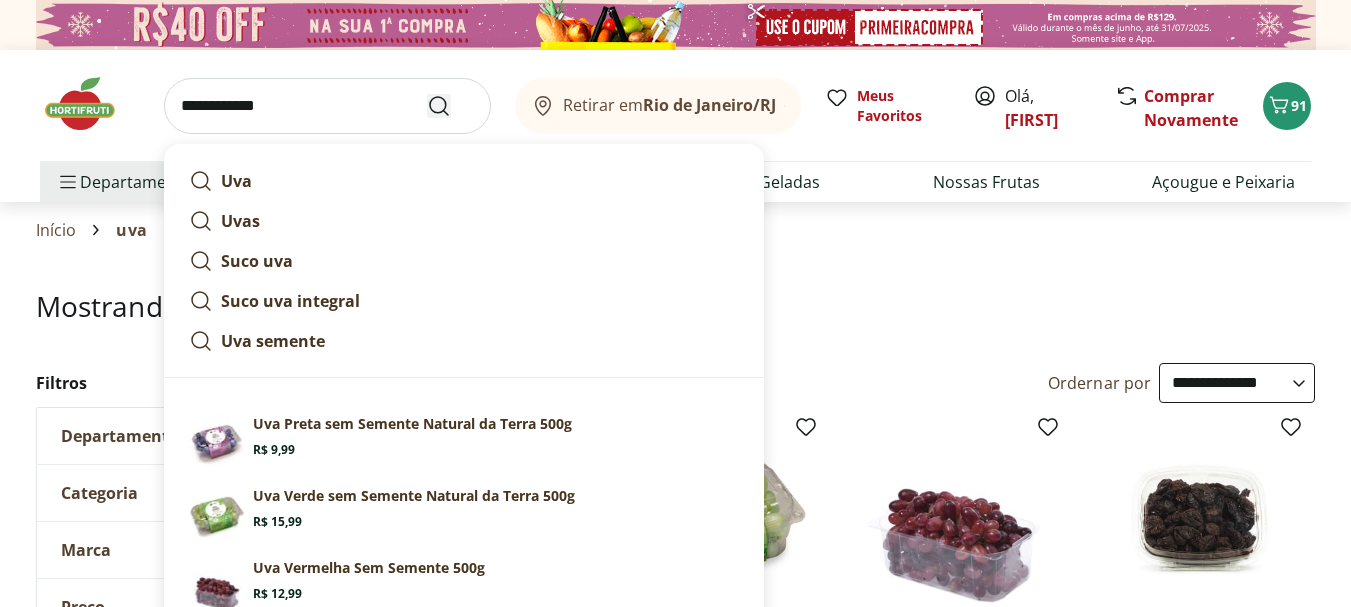 type on "**********" 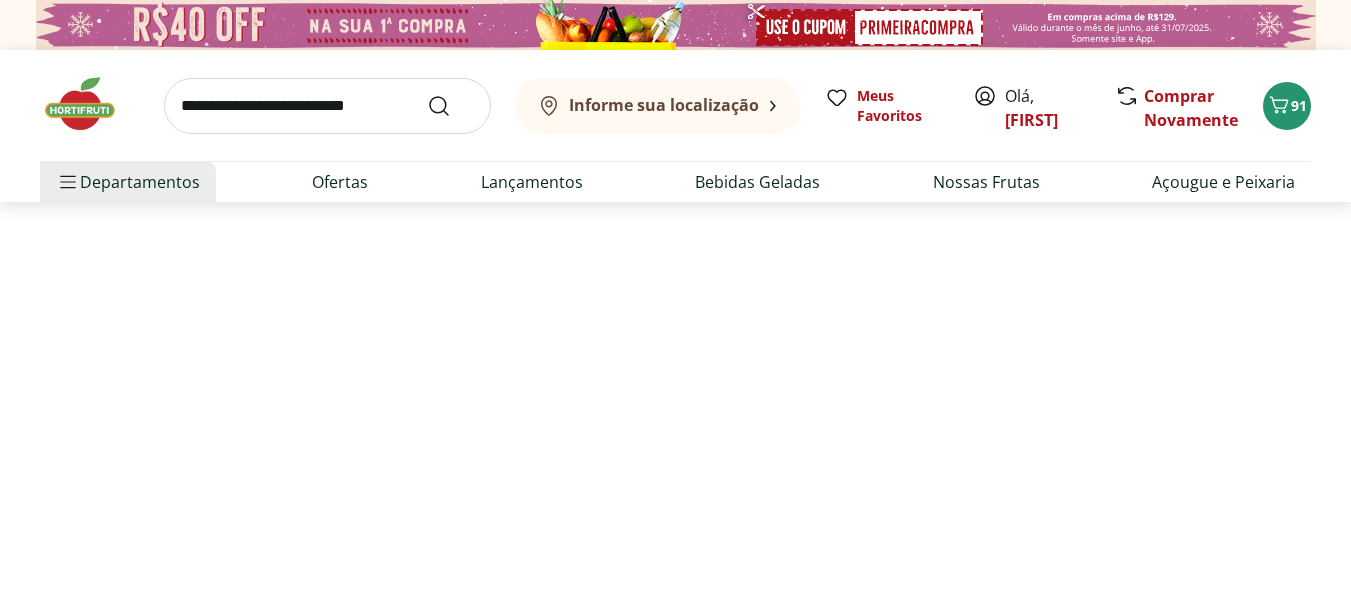 select on "**********" 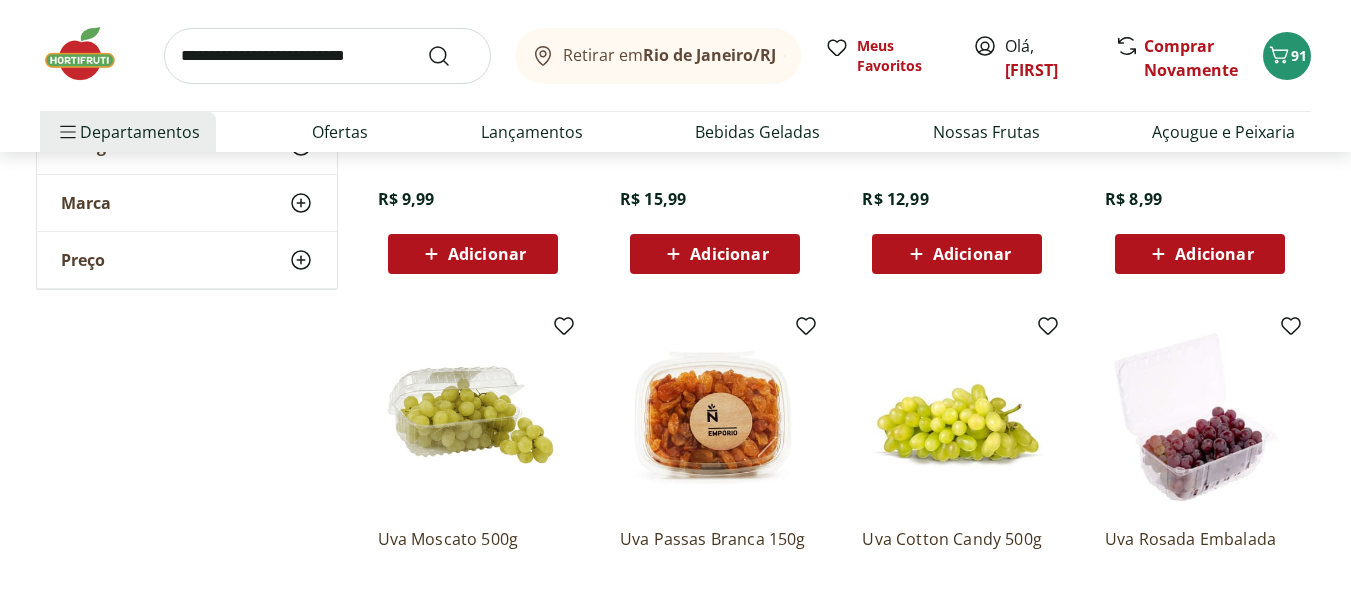scroll, scrollTop: 600, scrollLeft: 0, axis: vertical 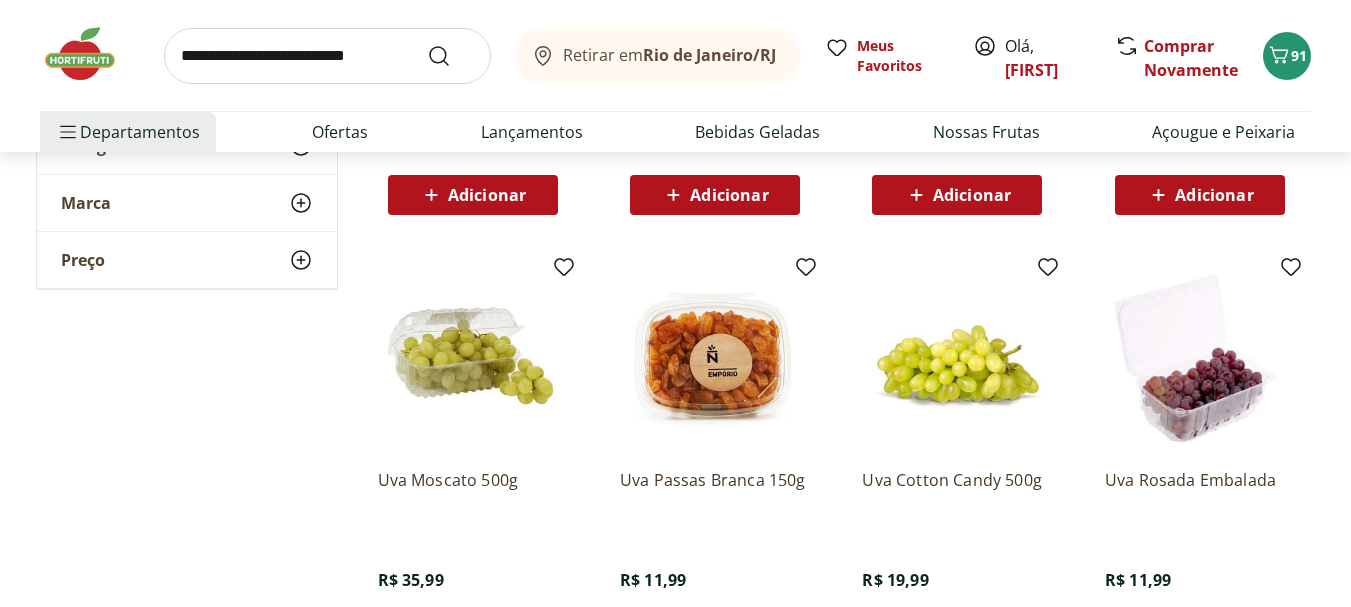 click at bounding box center (957, 358) 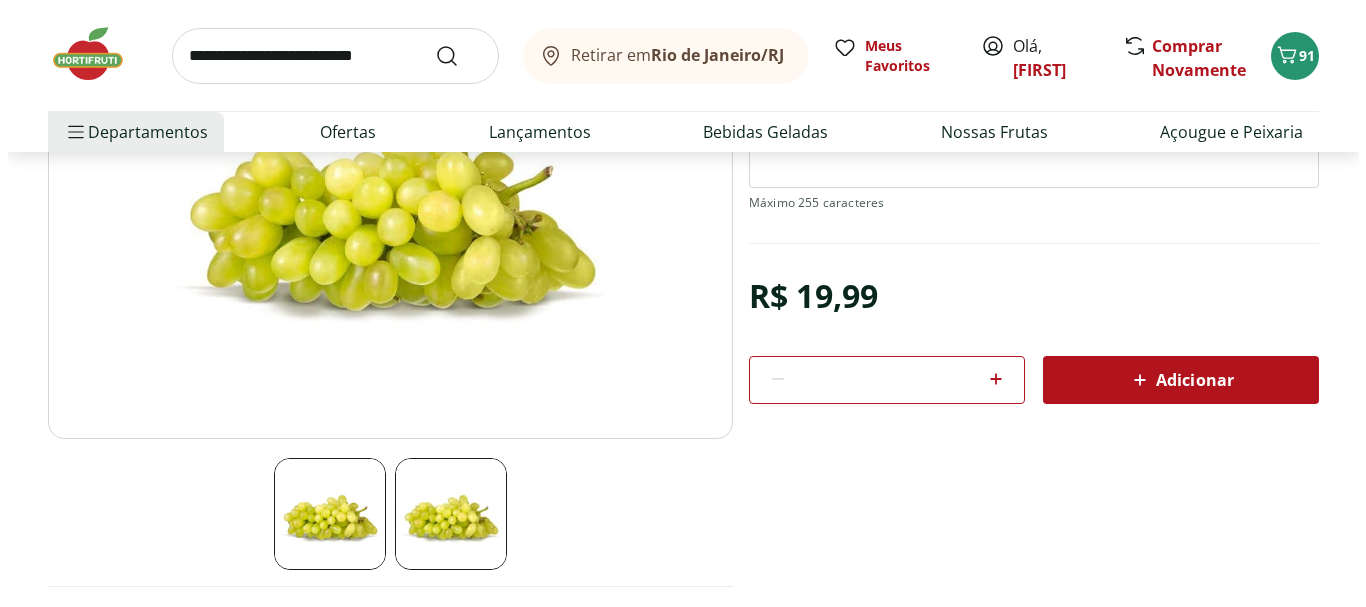 scroll, scrollTop: 300, scrollLeft: 0, axis: vertical 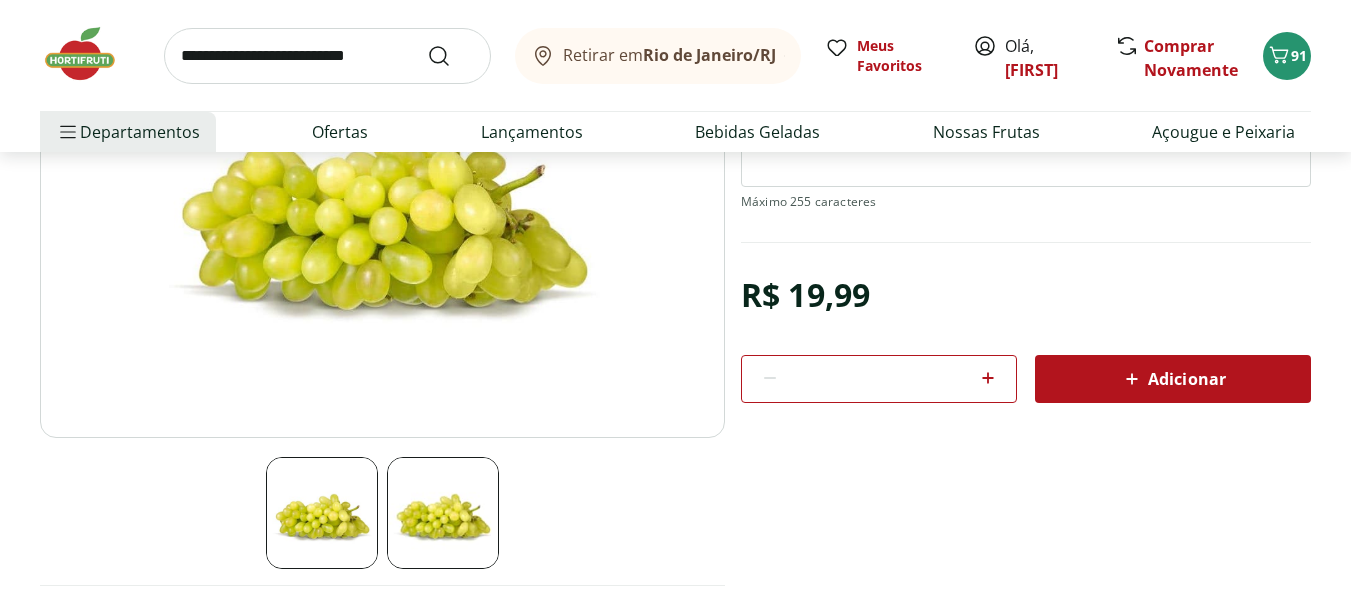 click 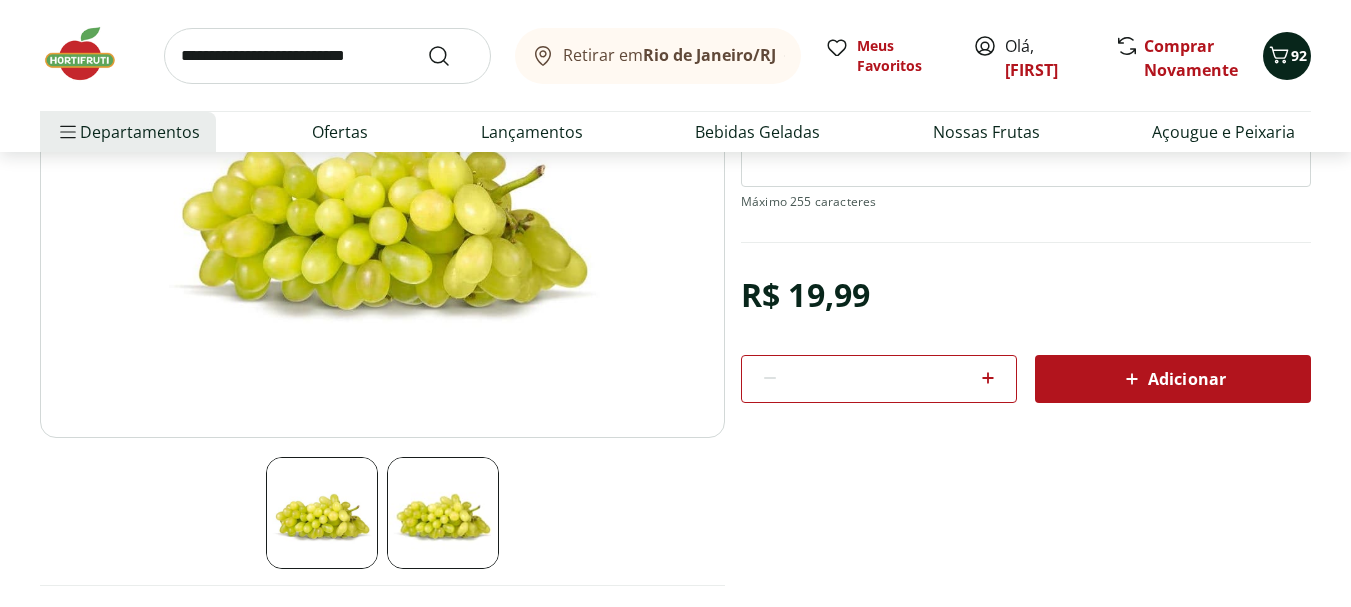 click on "92" at bounding box center (1287, 56) 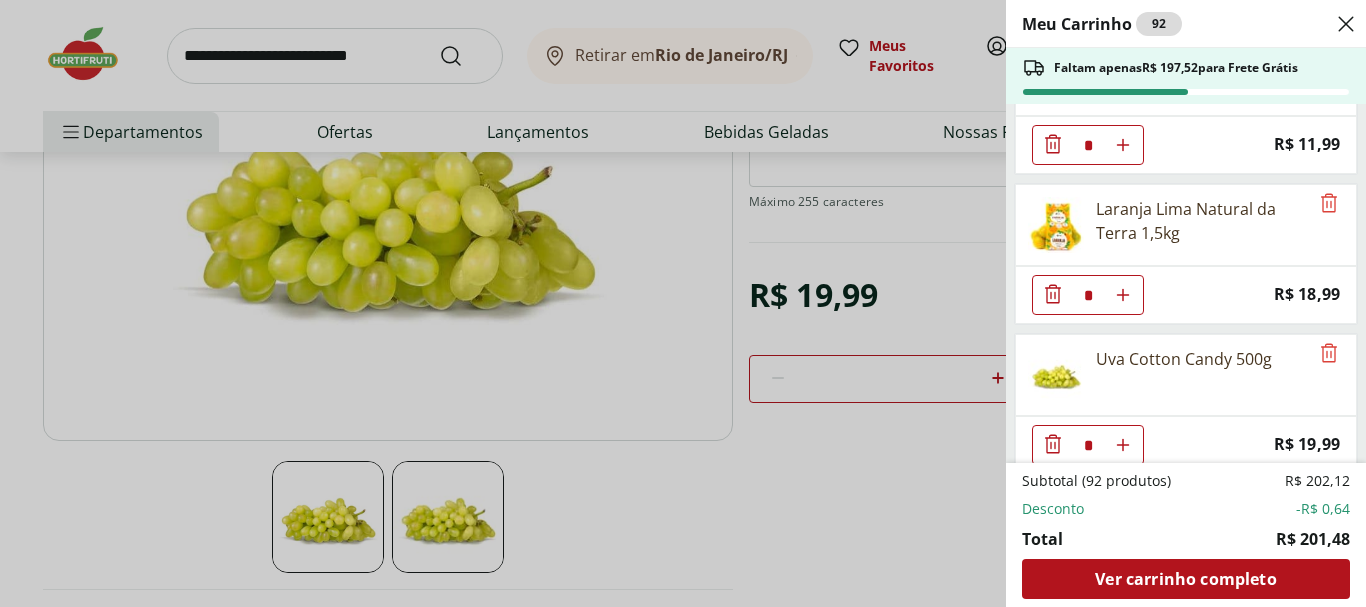 scroll, scrollTop: 2199, scrollLeft: 0, axis: vertical 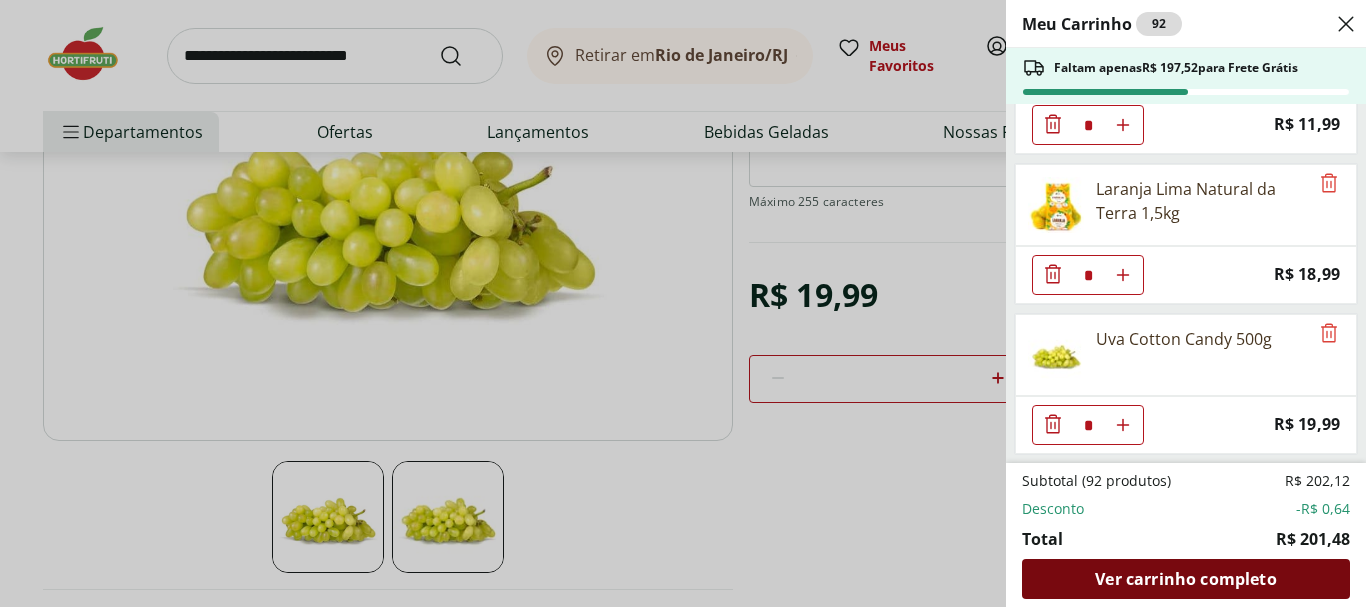 click on "Ver carrinho completo" at bounding box center [1185, 579] 